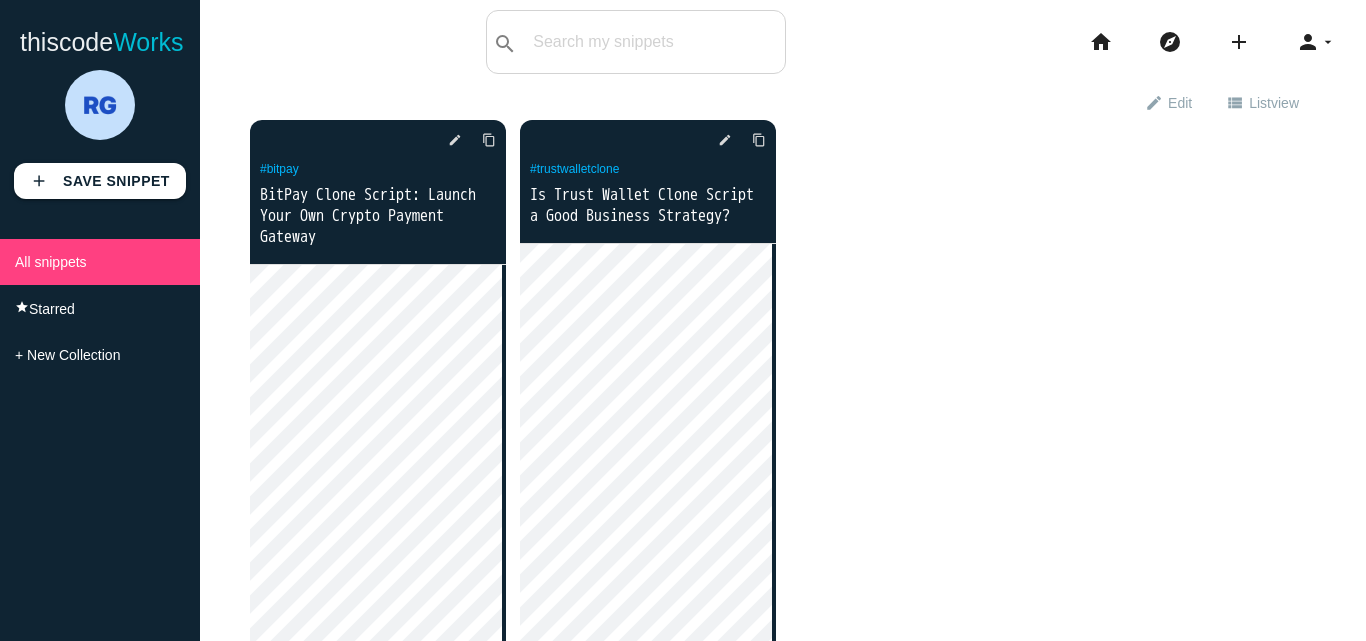 scroll, scrollTop: 0, scrollLeft: 0, axis: both 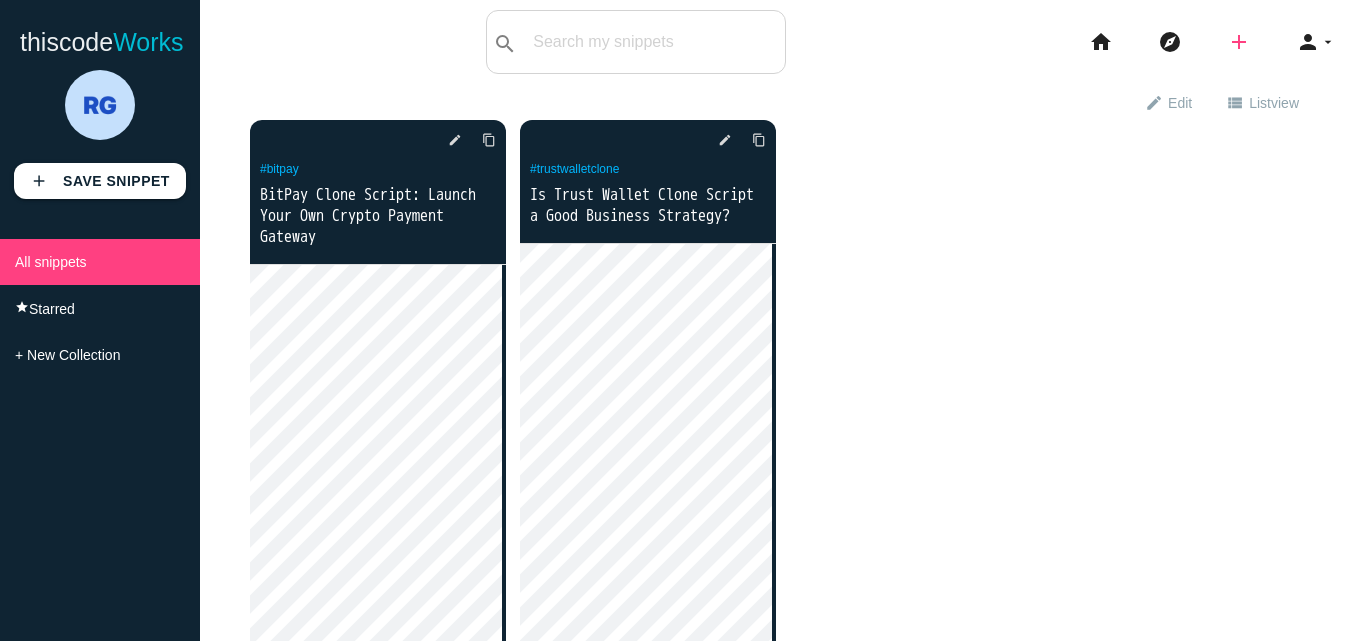 click on "add" at bounding box center [1239, 42] 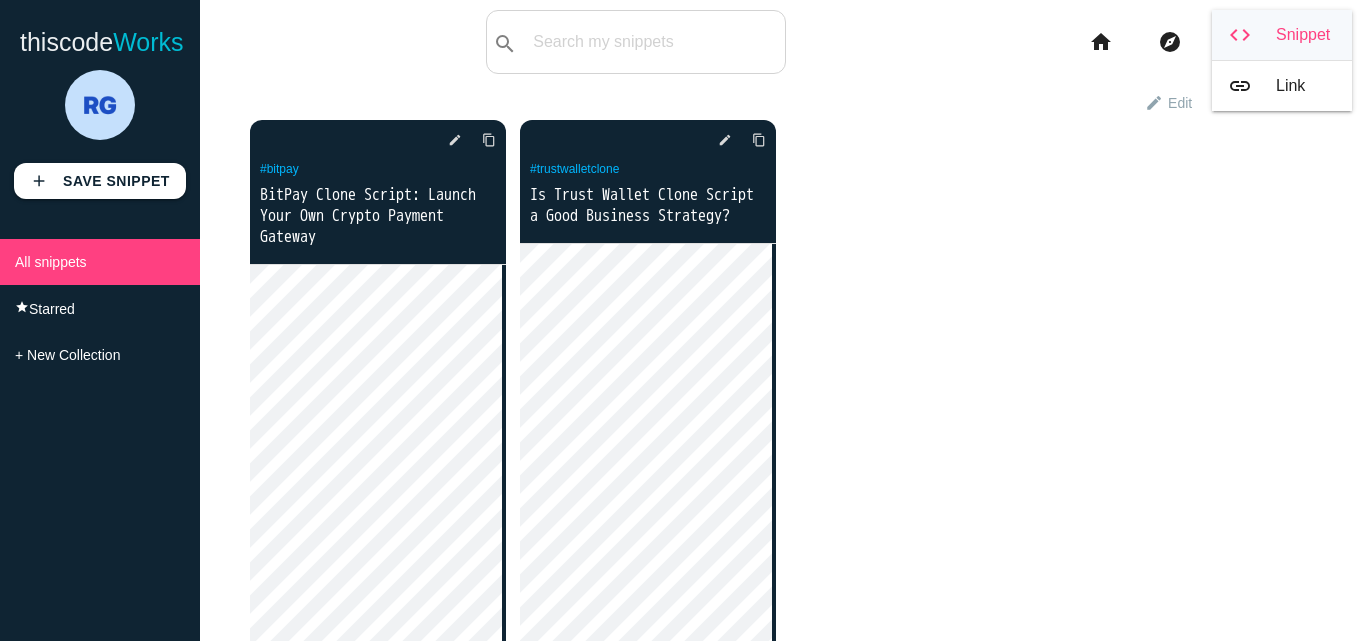 click on "code" at bounding box center [1240, 35] 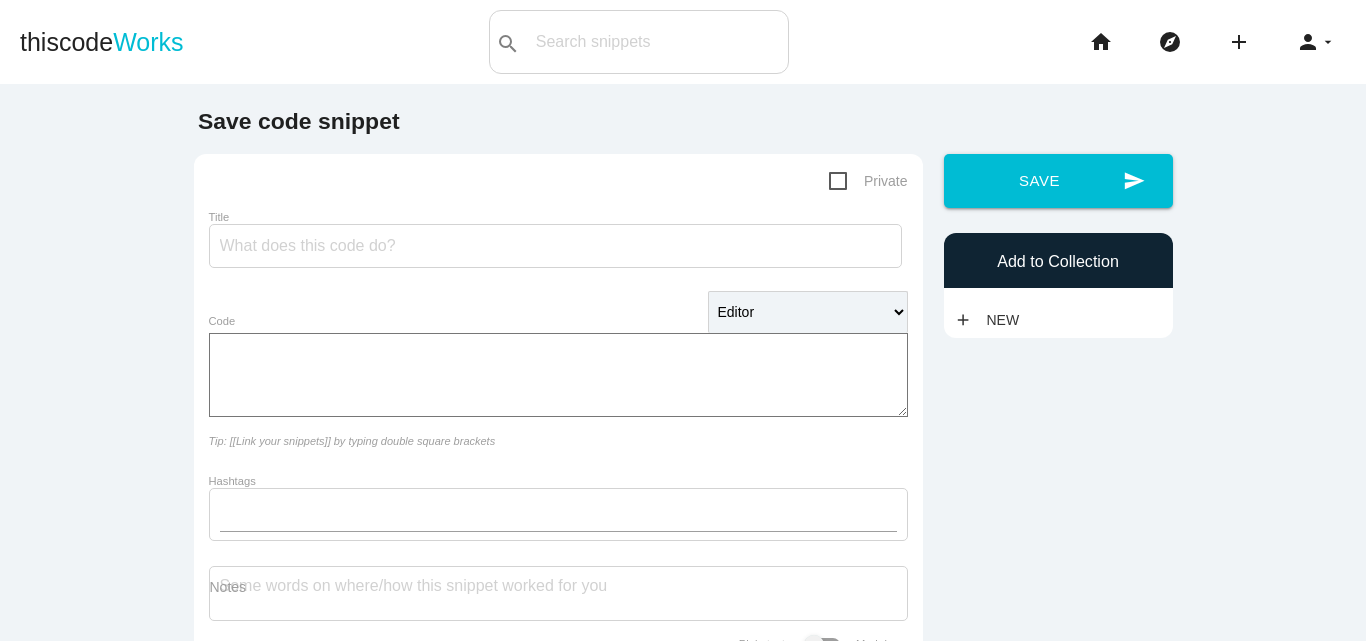 scroll, scrollTop: 0, scrollLeft: 0, axis: both 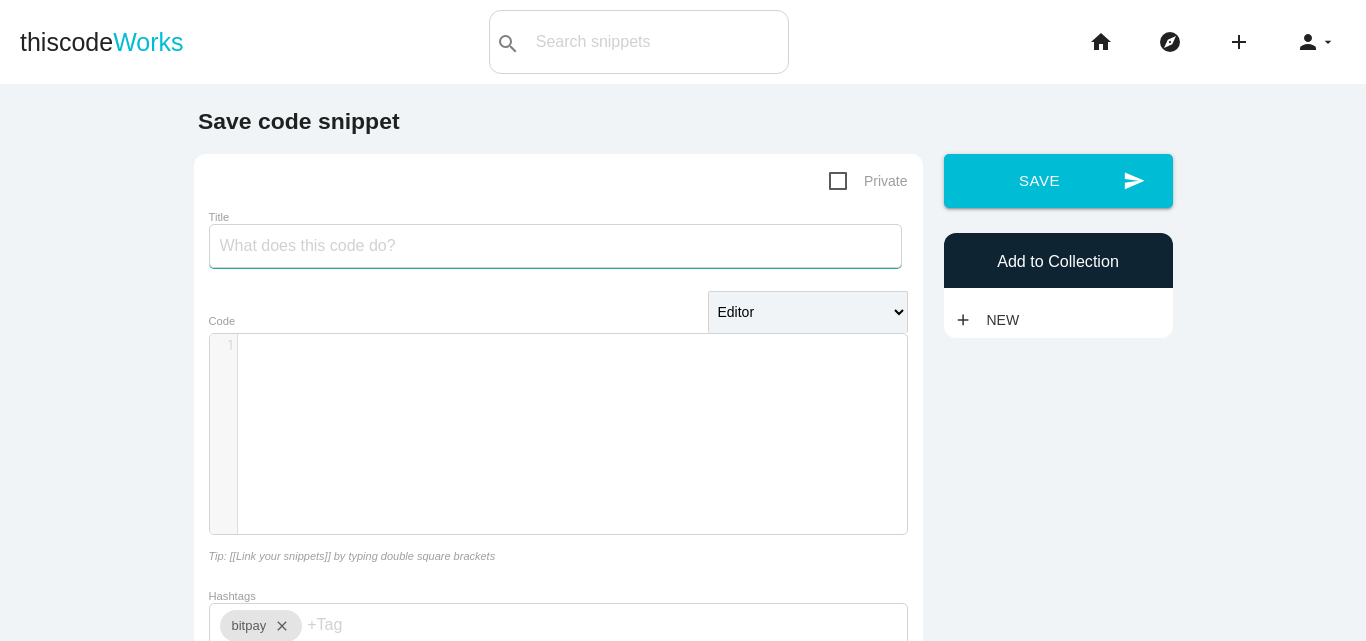 click on "Title" at bounding box center (555, 246) 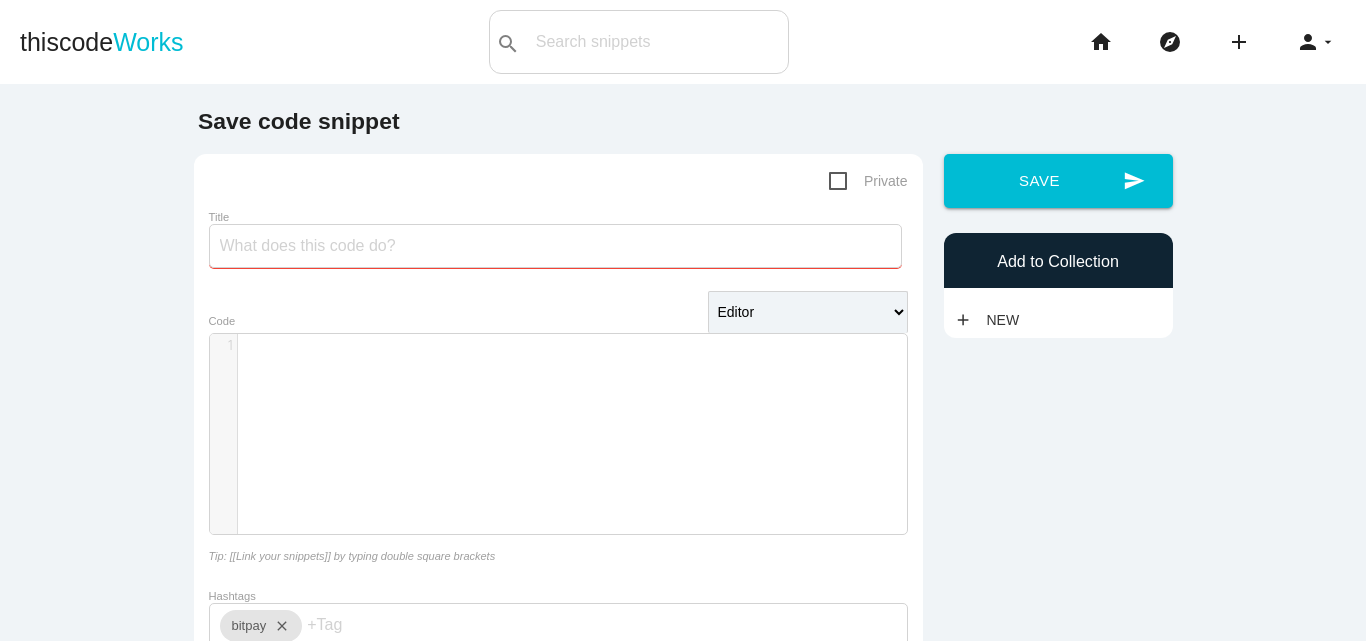 paste on "White-Label Crypto Wallets: A Game Changer for Businesses" 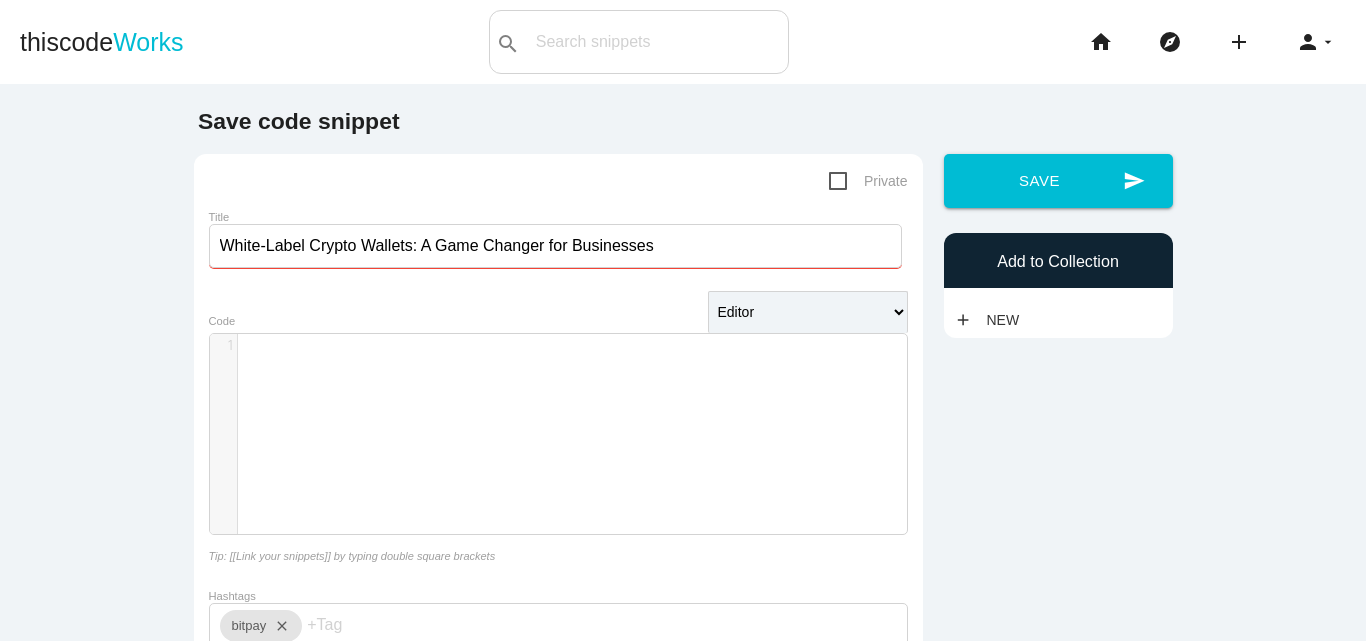 type on "White-Label Crypto Wallets: A Game Changer for Businesses" 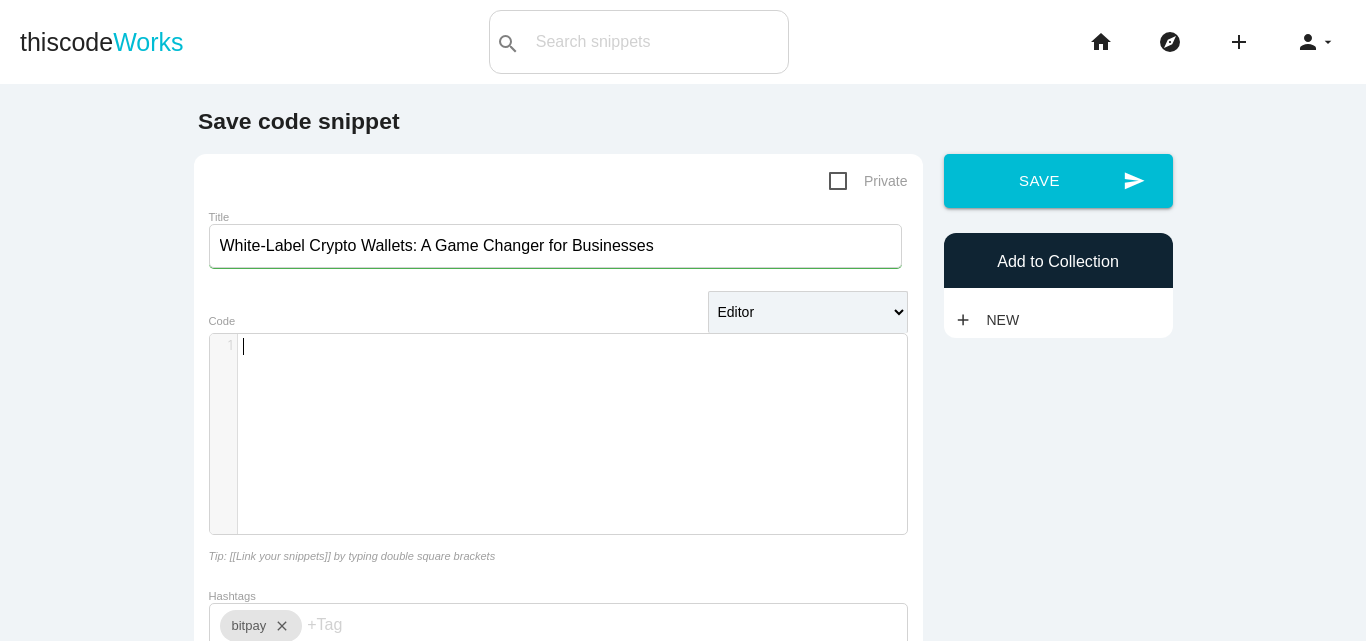 click on "​ x   1 ​" at bounding box center [573, 449] 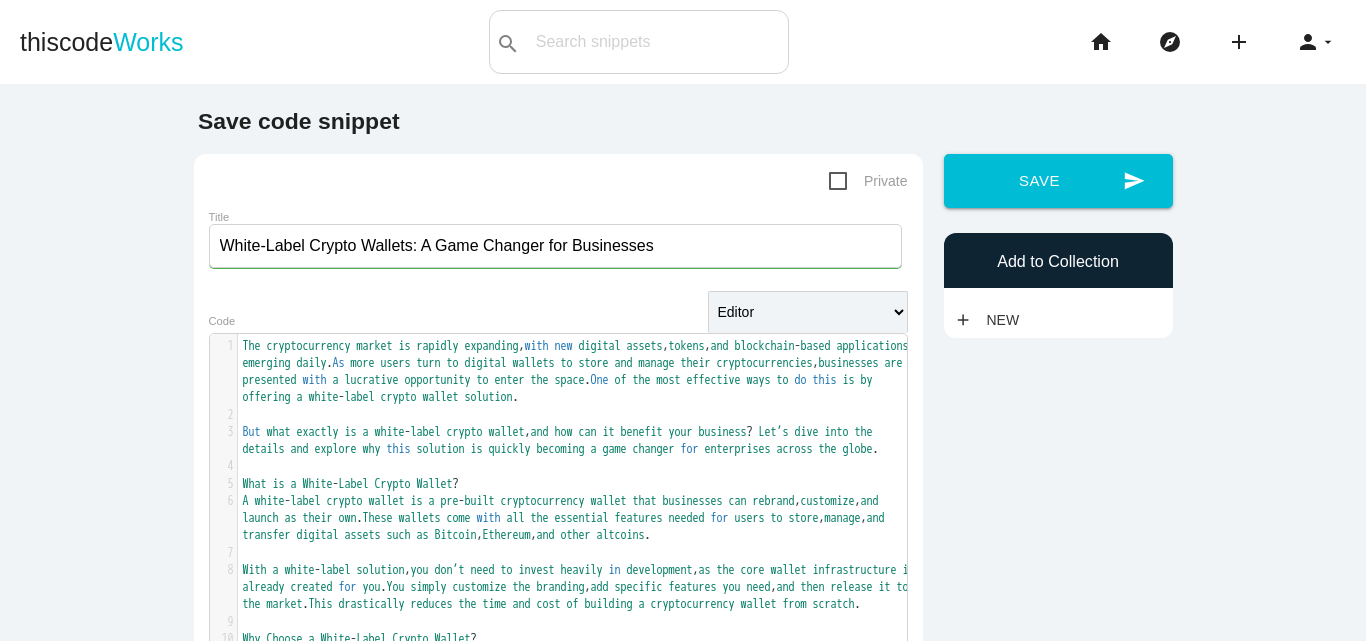 scroll, scrollTop: 0, scrollLeft: 0, axis: both 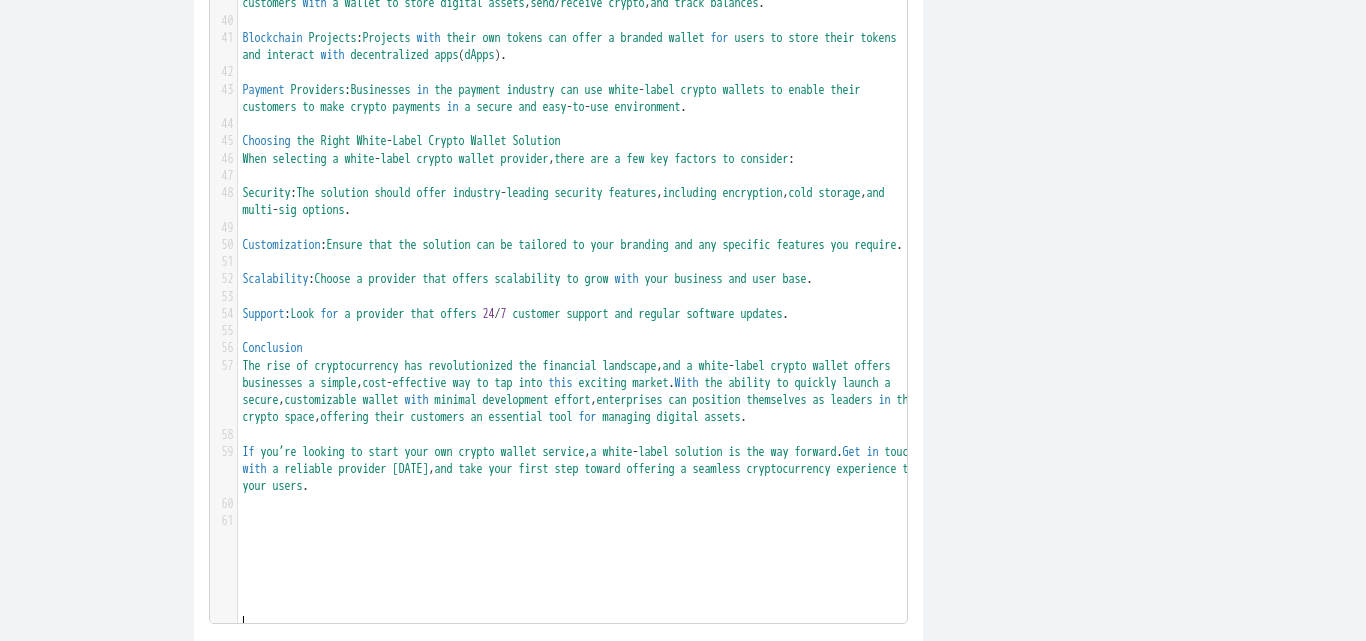 click on "Conclusion" at bounding box center (580, 348) 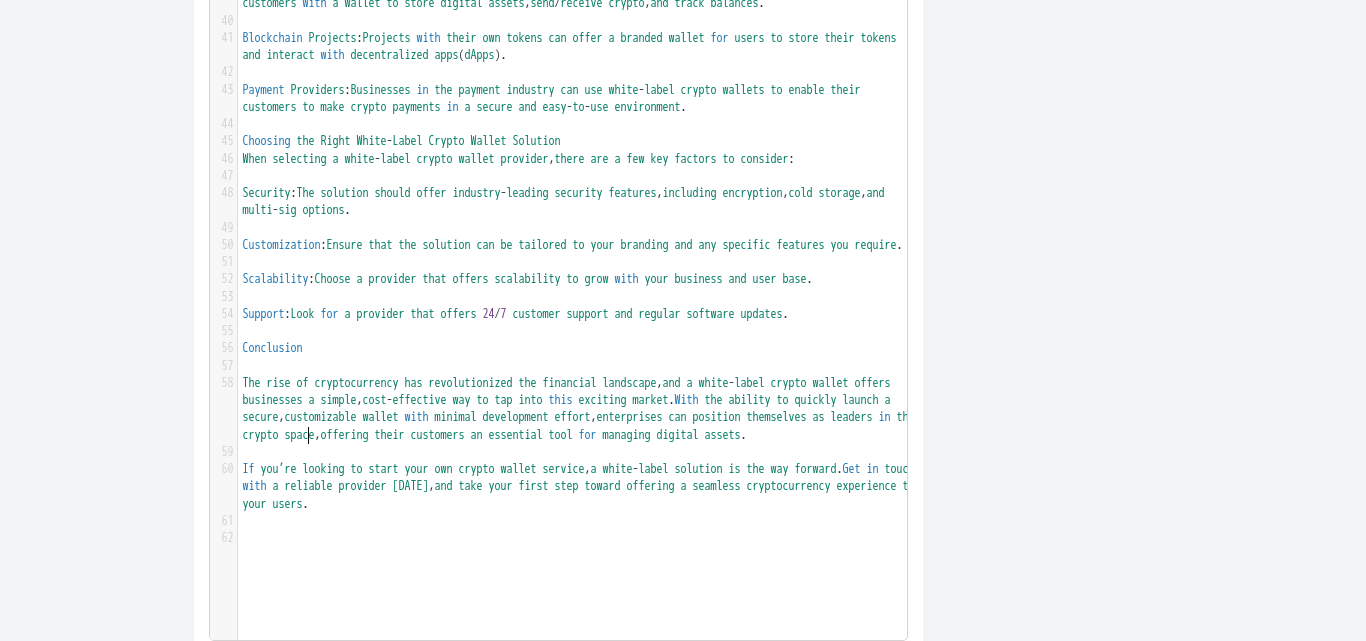 type on "Conclusion" 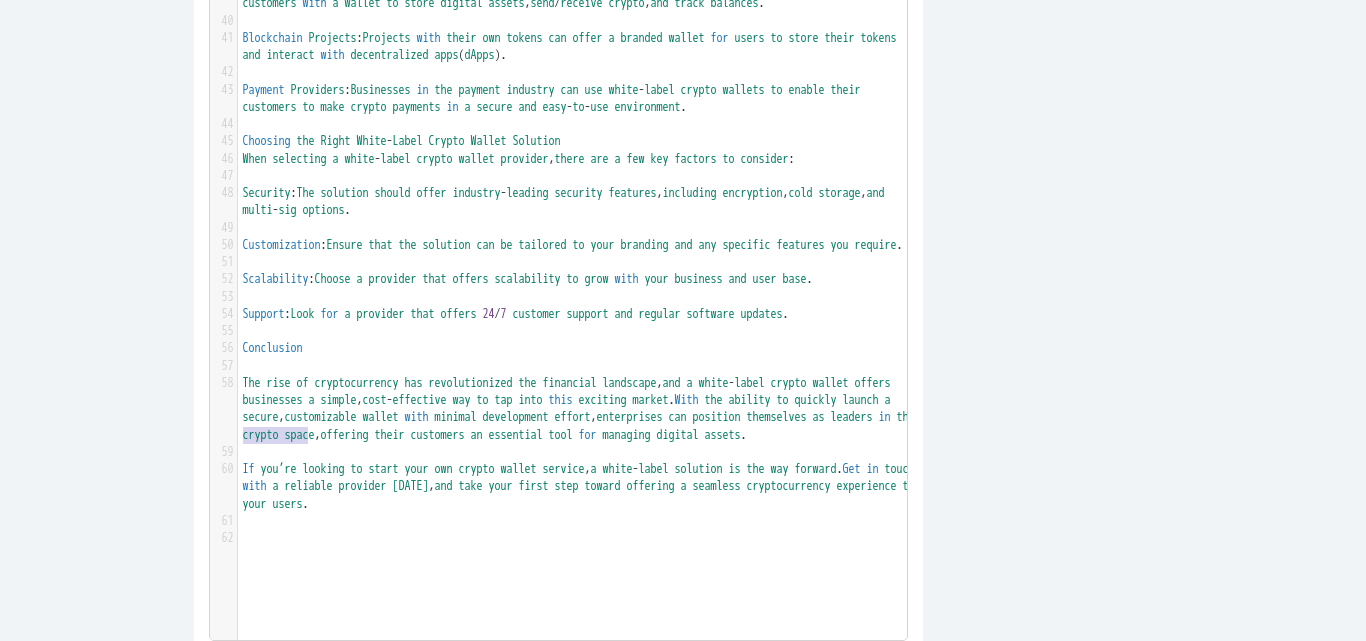 drag, startPoint x: 302, startPoint y: 436, endPoint x: 205, endPoint y: 436, distance: 97 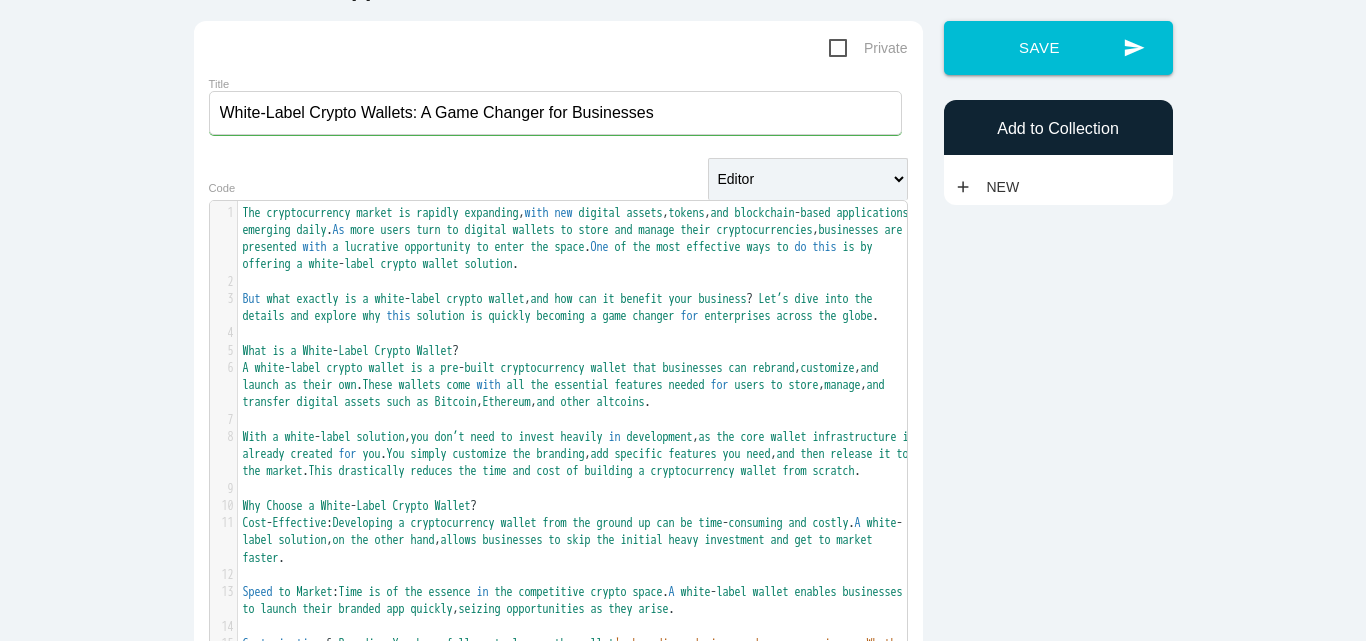 scroll, scrollTop: 129, scrollLeft: 0, axis: vertical 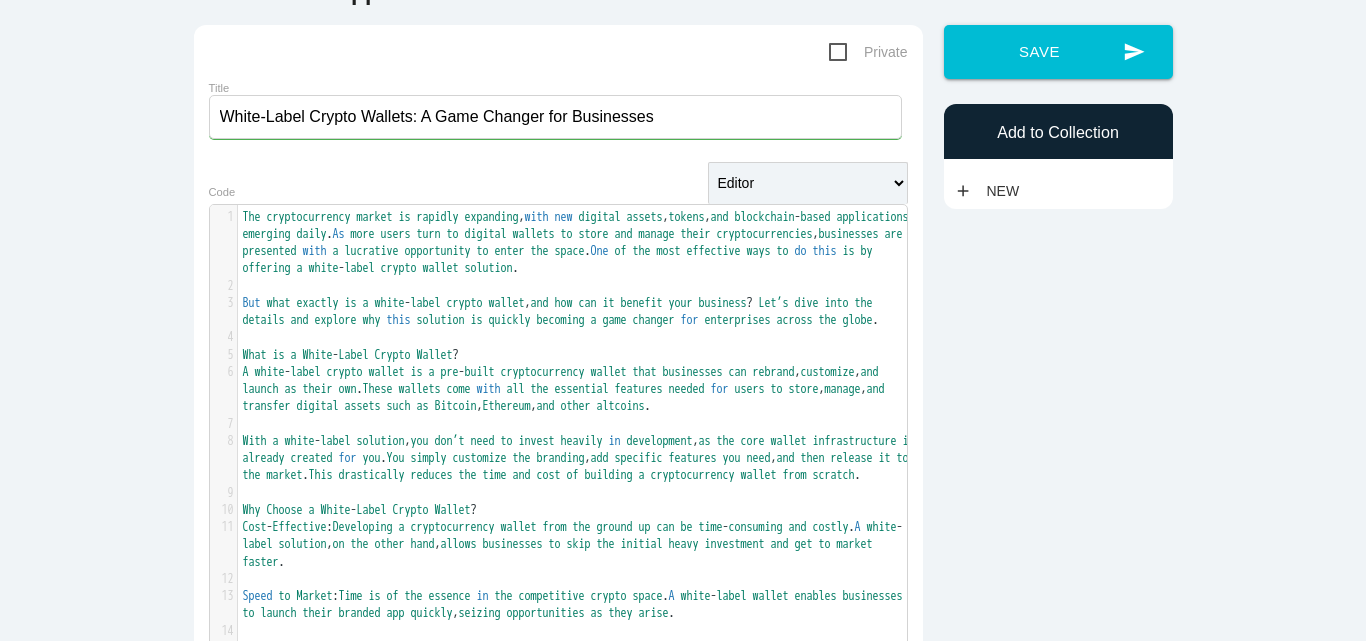 type 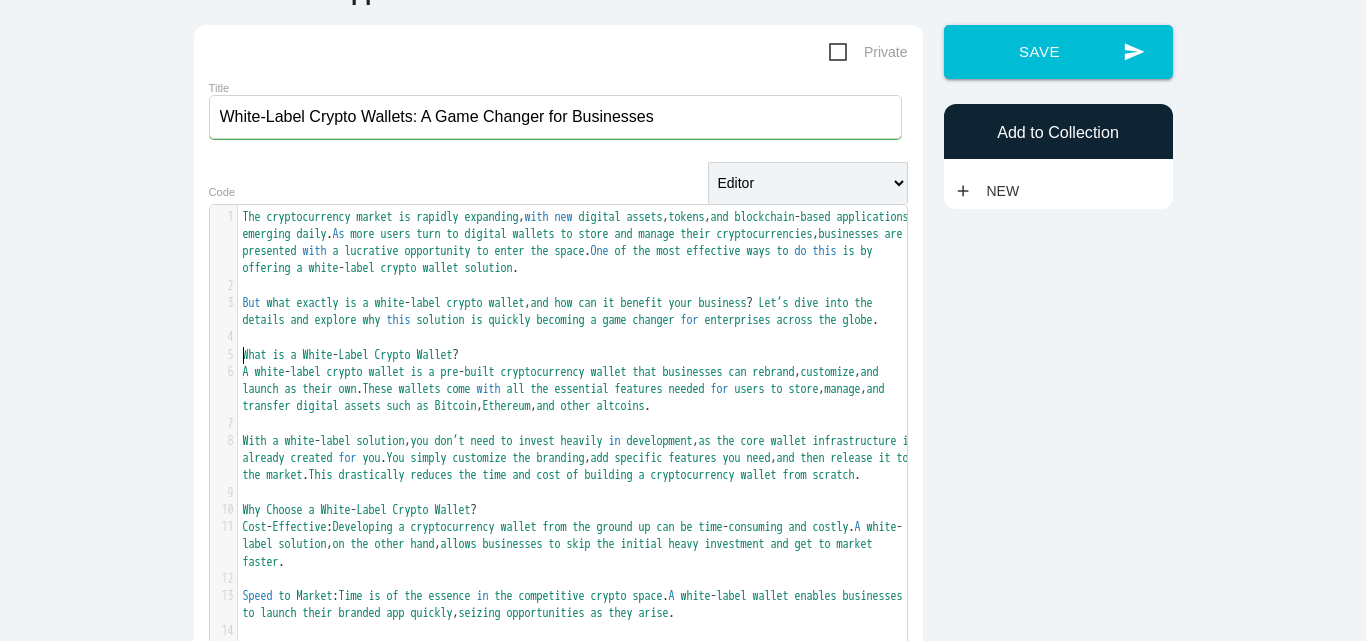 click on "What   is   a   White - Label   Crypto   Wallet ?" at bounding box center [580, 355] 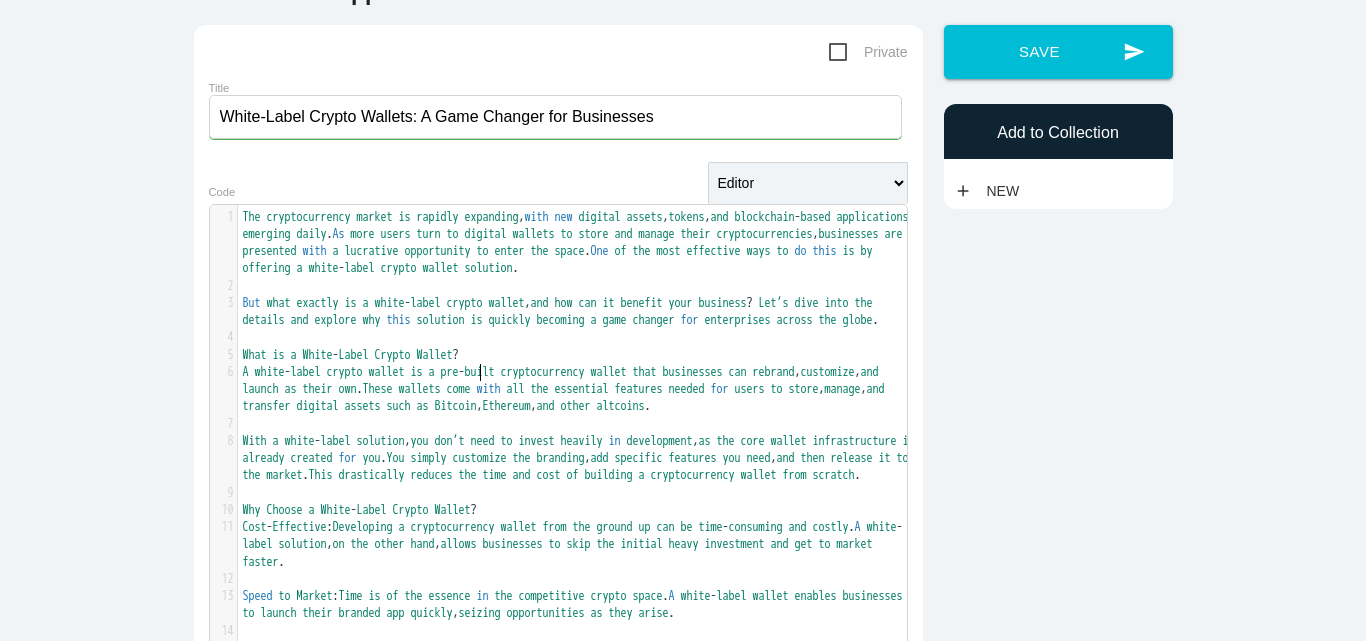 click on "What   is   a   White - Label   Crypto   Wallet ?" at bounding box center [580, 355] 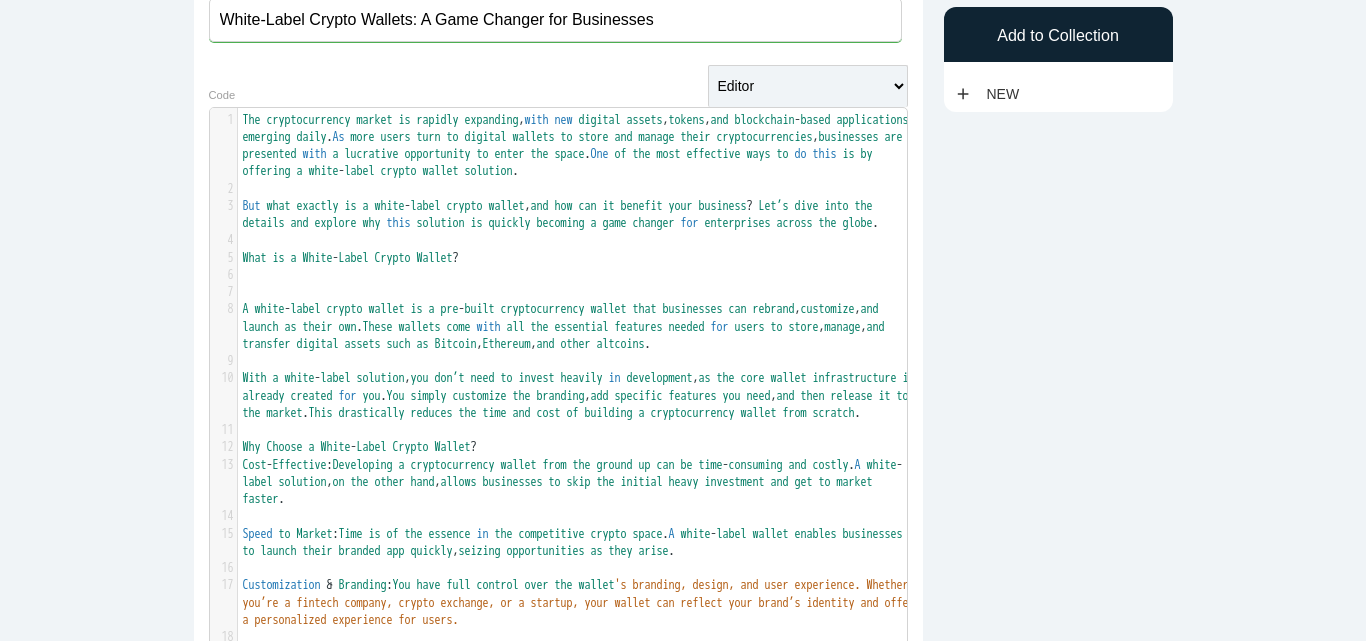 scroll, scrollTop: 229, scrollLeft: 0, axis: vertical 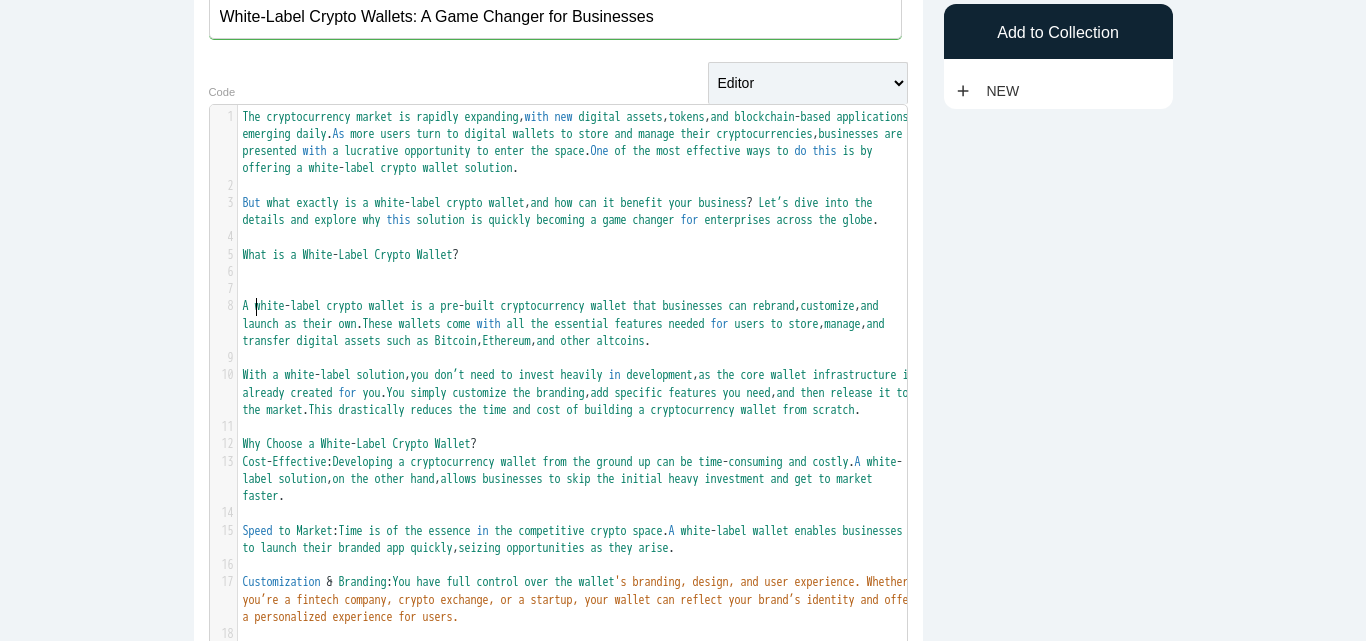 click on "don’t" at bounding box center (450, 375) 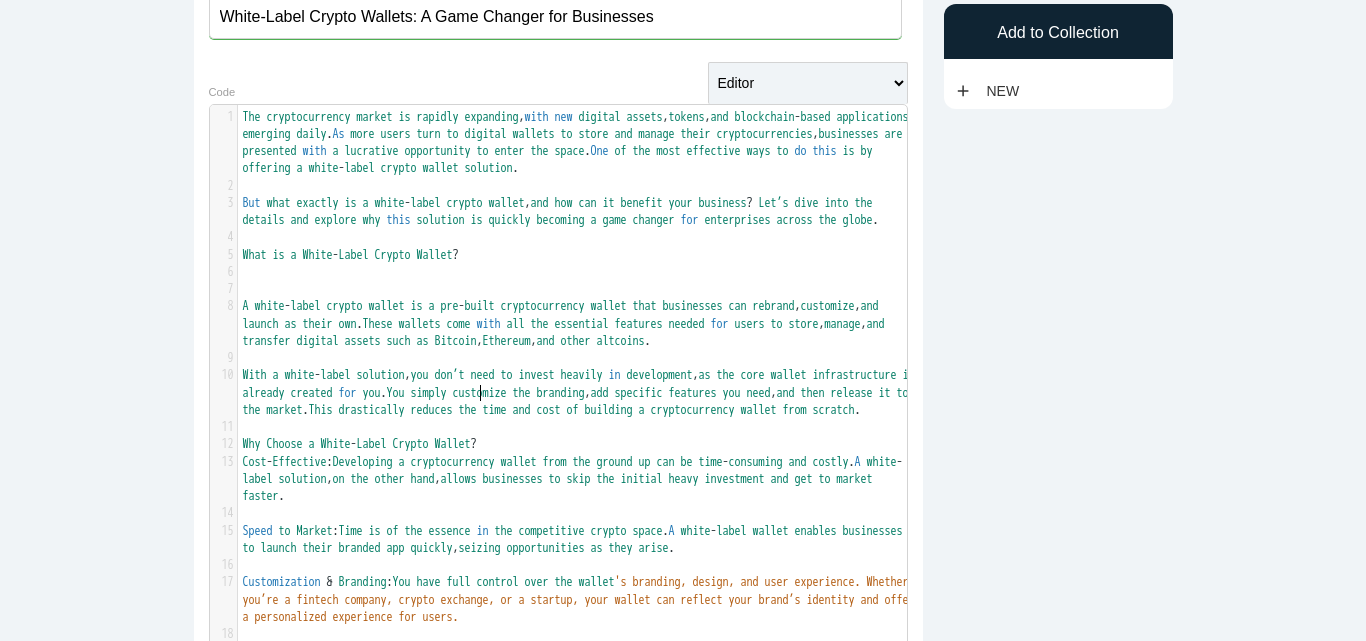 click on "​" at bounding box center [580, 358] 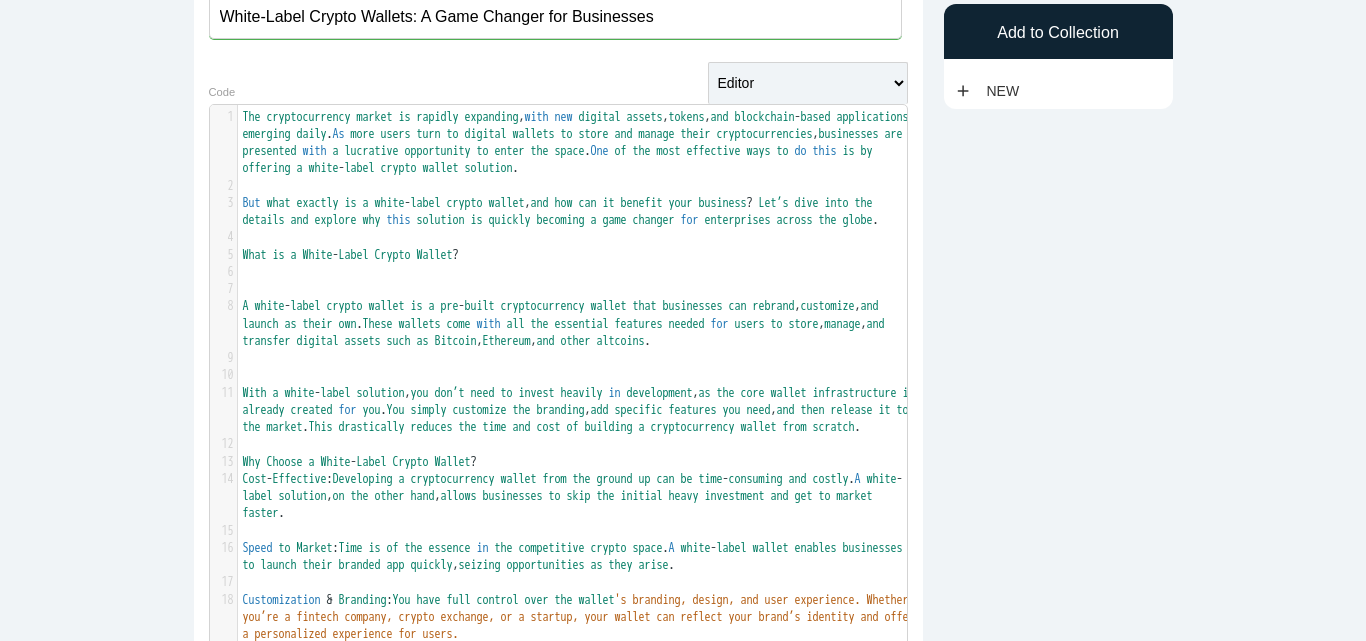 click on "​" at bounding box center (580, 444) 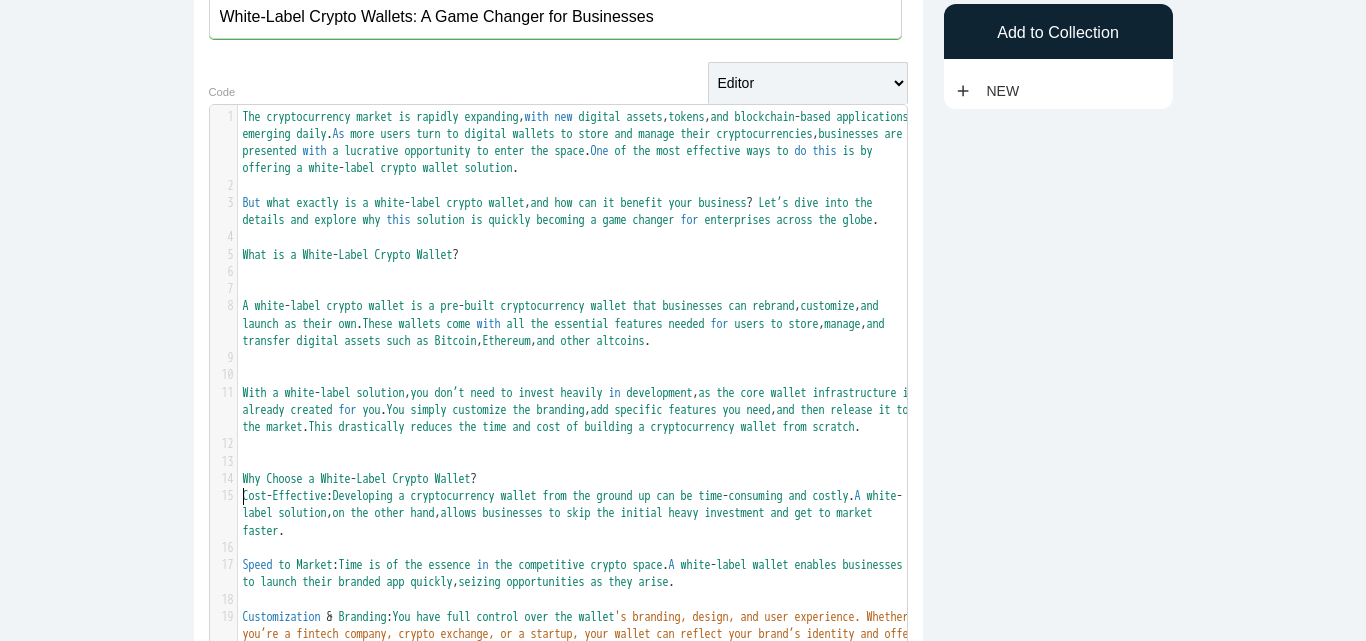 click on "Why   Choose   a   White - Label   Crypto   Wallet ?" at bounding box center (580, 479) 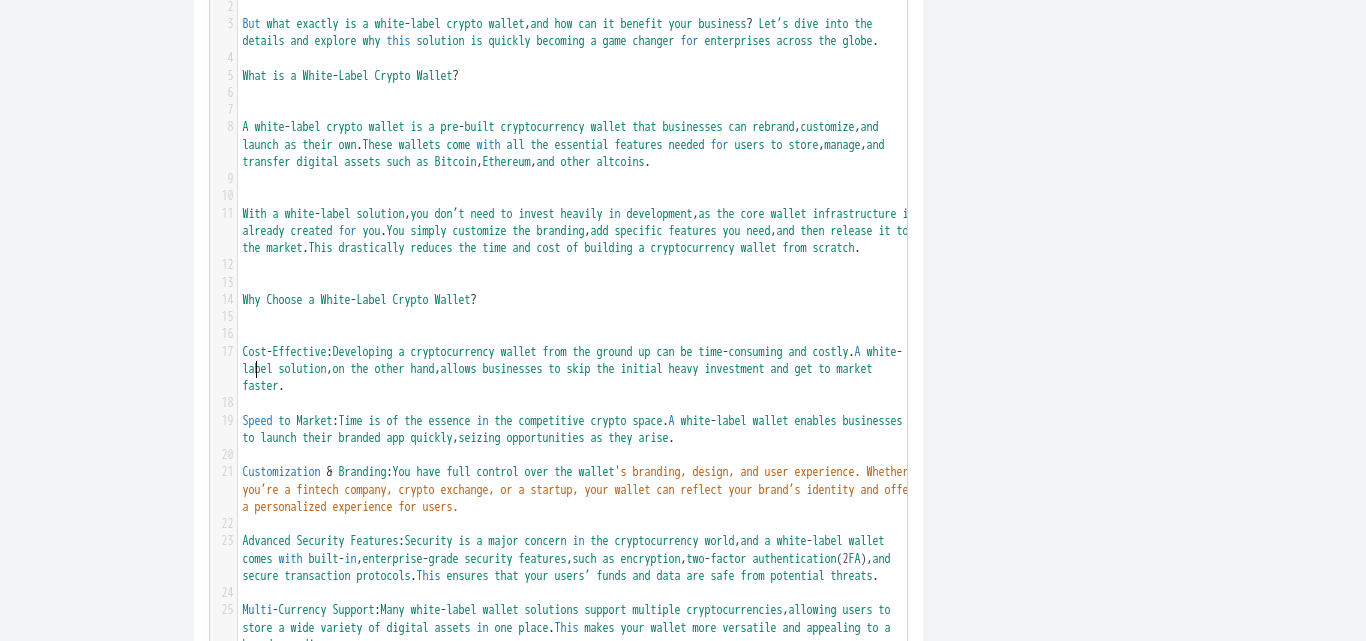 scroll, scrollTop: 429, scrollLeft: 0, axis: vertical 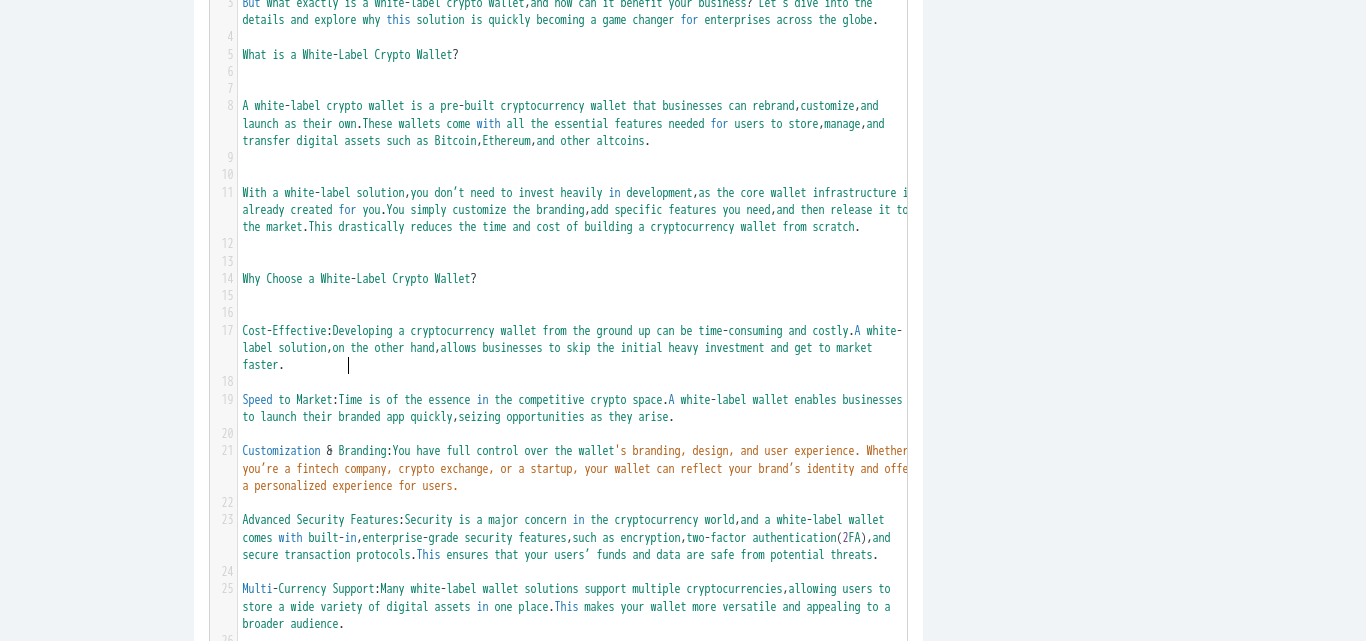 click on "Developing" at bounding box center [363, 331] 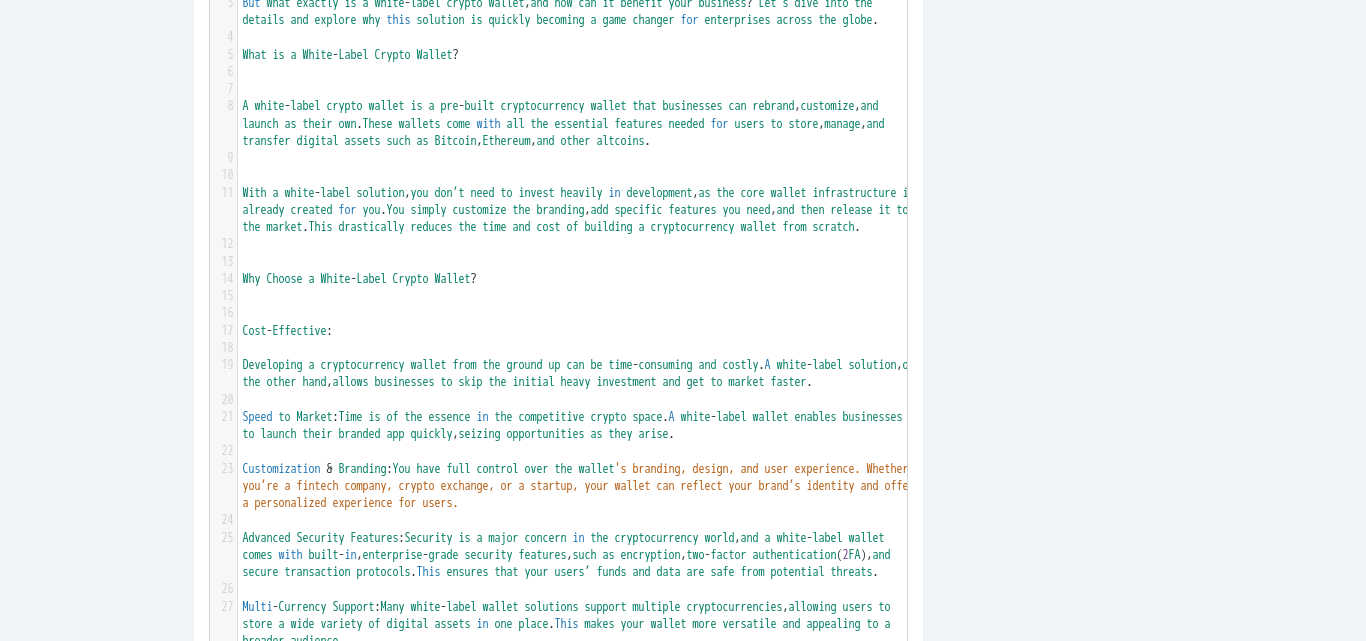 click on "Time" at bounding box center [351, 417] 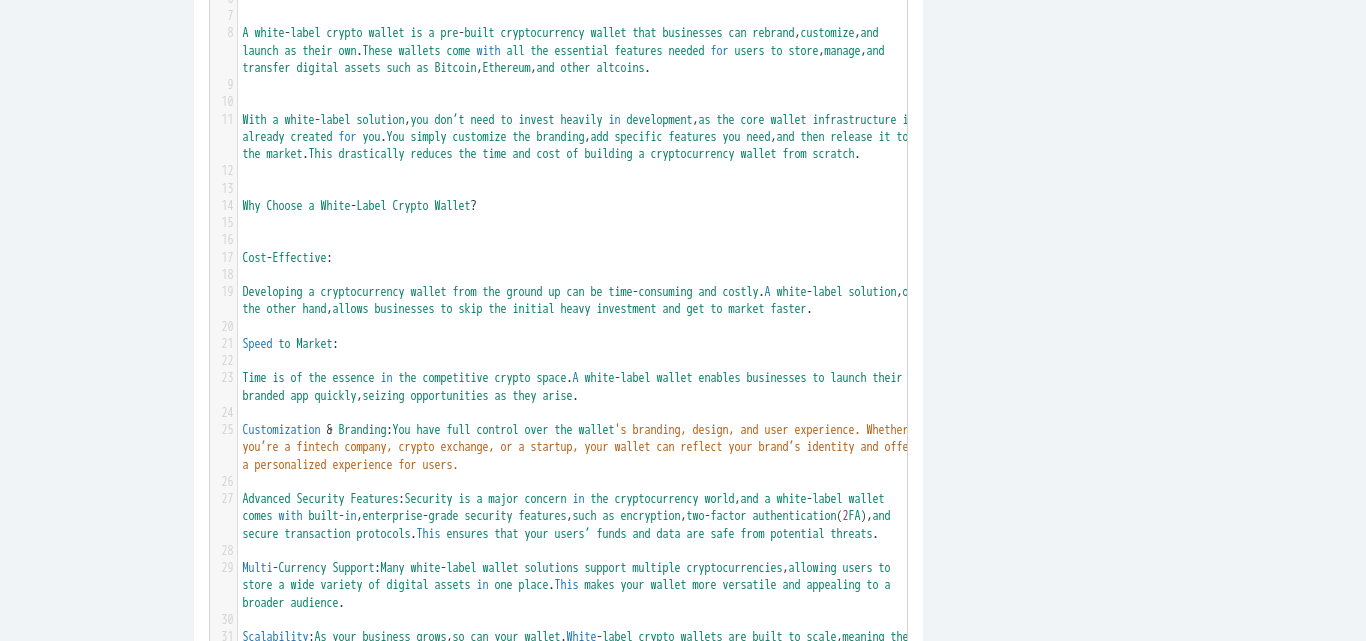 scroll, scrollTop: 529, scrollLeft: 0, axis: vertical 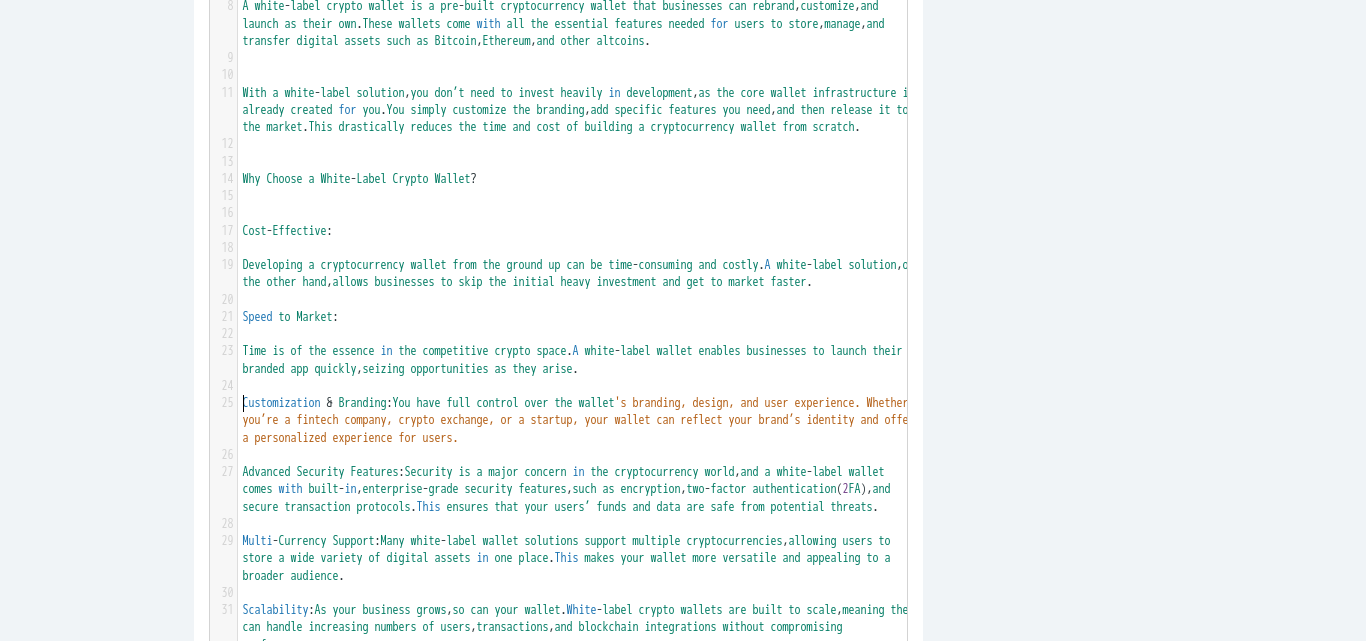 click on "You" at bounding box center (402, 403) 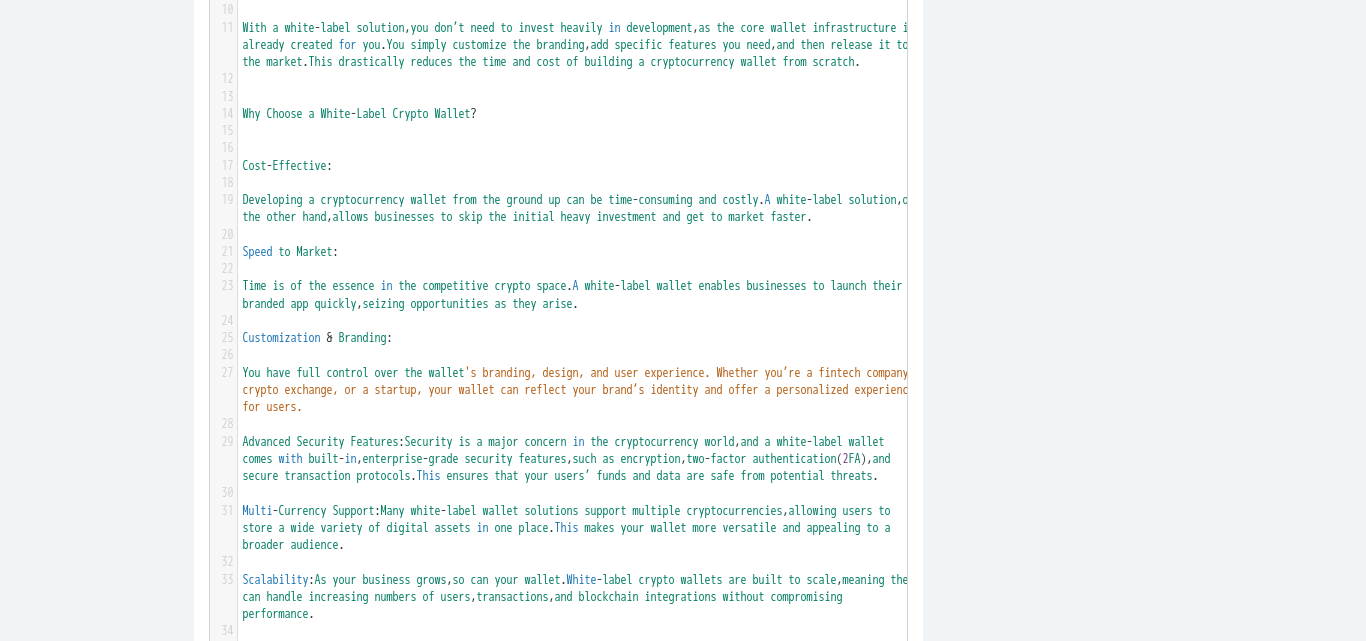 scroll, scrollTop: 629, scrollLeft: 0, axis: vertical 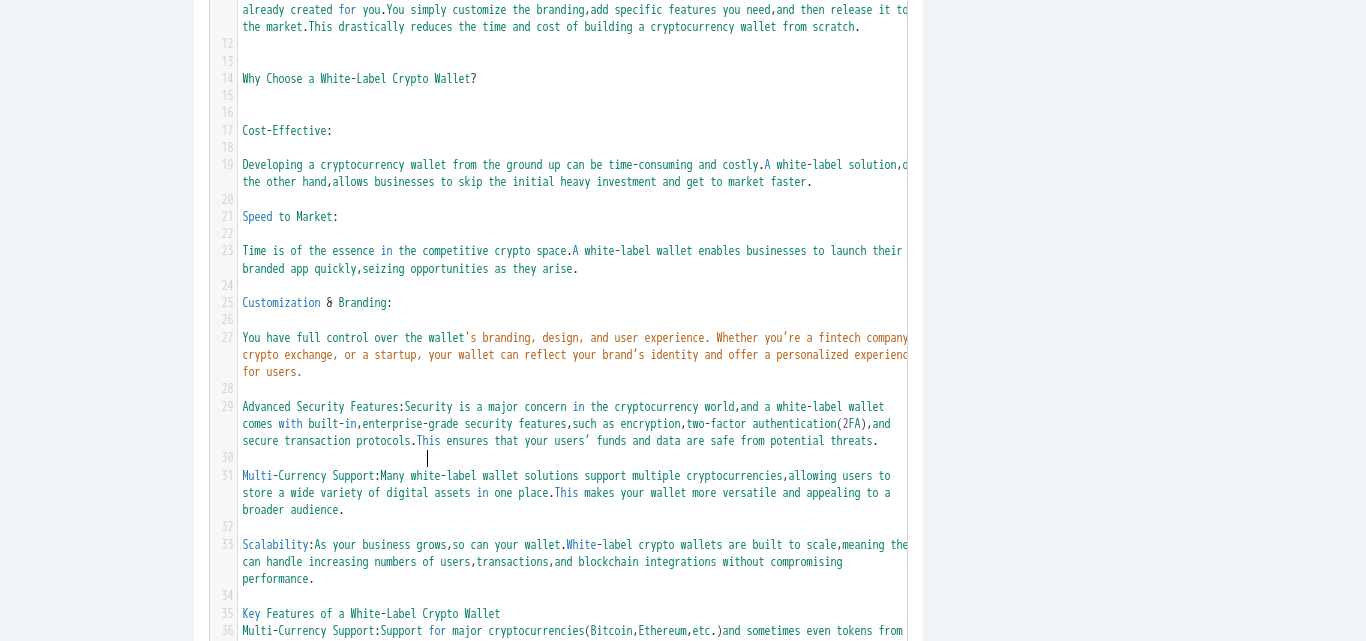 click on "Security" at bounding box center (429, 407) 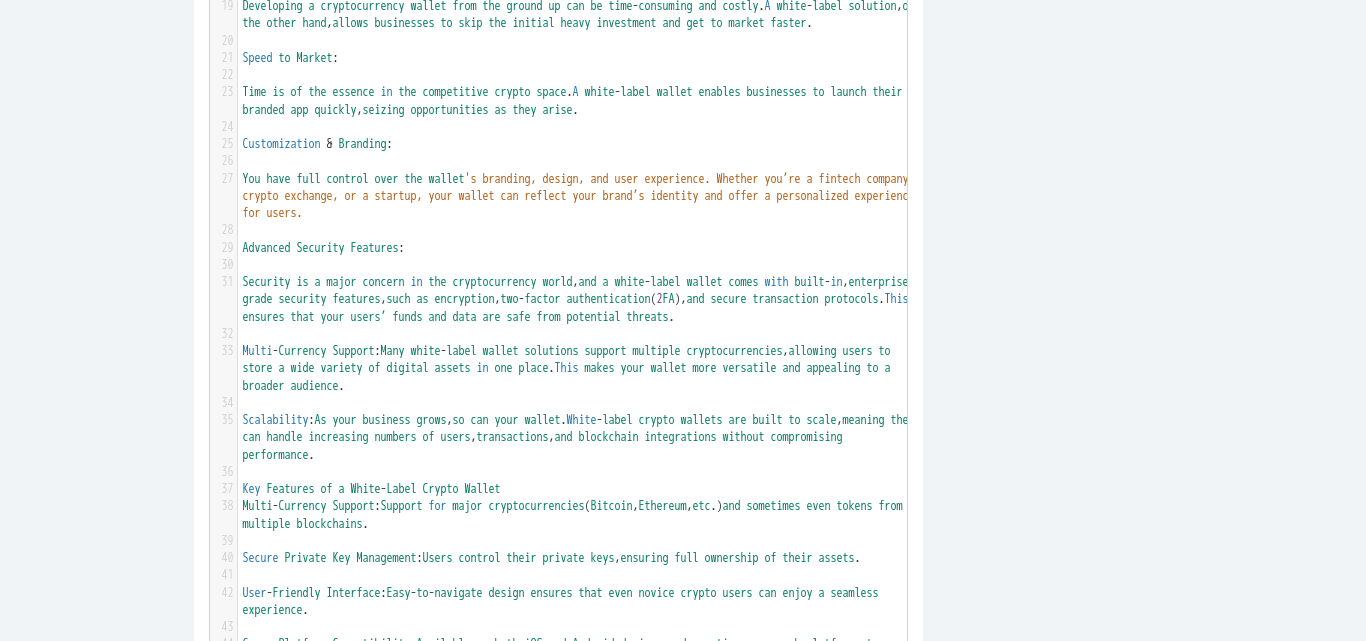 scroll, scrollTop: 829, scrollLeft: 0, axis: vertical 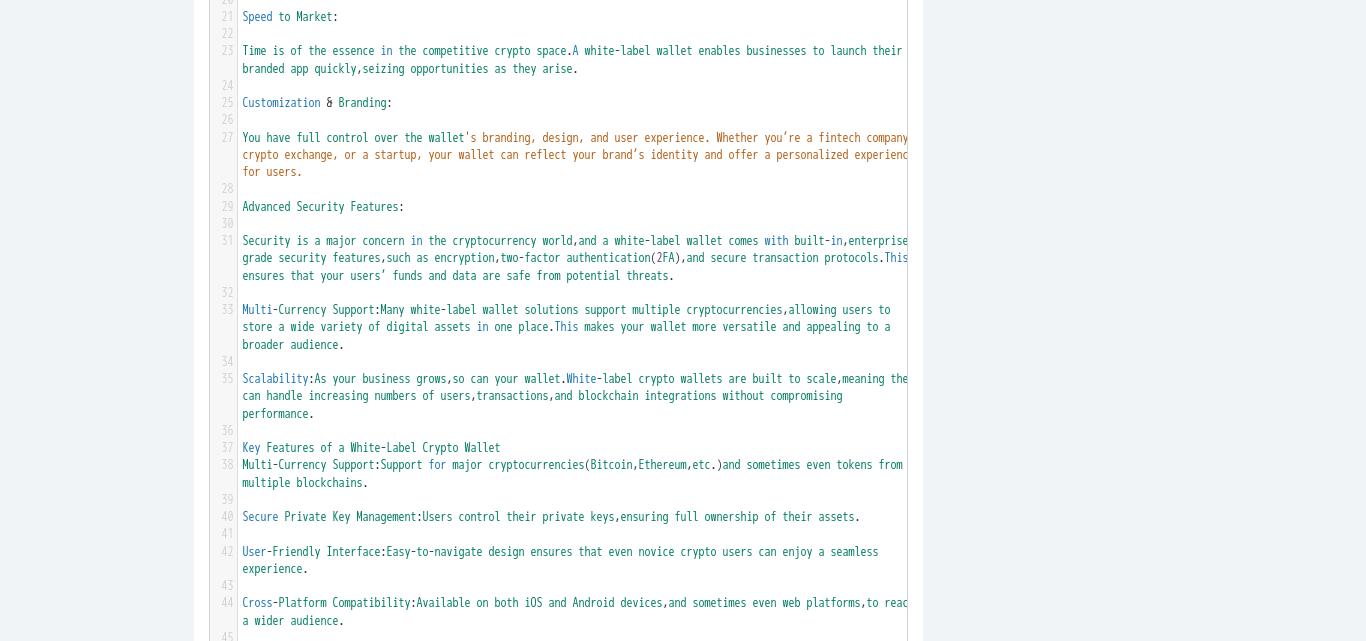 click on "Multi - Currency   Support :  Many   white - label   wallet   solutions   support   multiple   cryptocurrencies ,  allowing   users   to   store   a   wide   variety   of   digital   assets   in   one   place .  This   makes   your   wallet   more   versatile   and   appealing   to   a   broader   audience ." at bounding box center [570, 327] 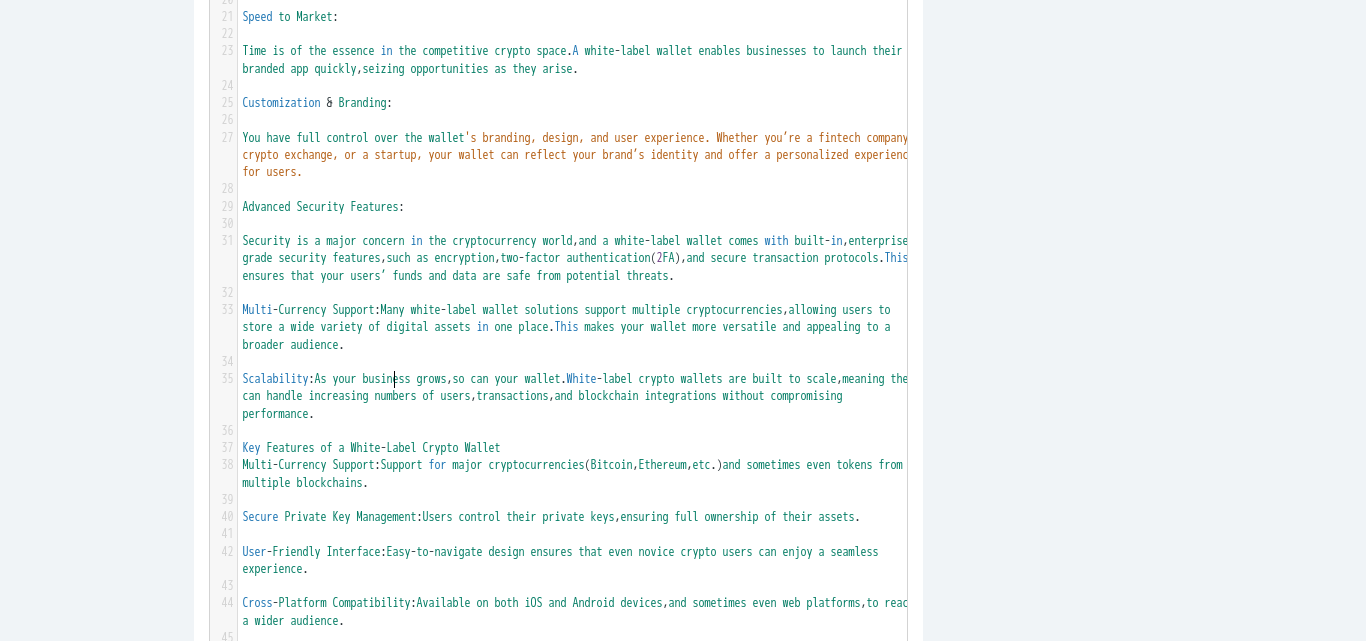 click on "Many" at bounding box center (393, 310) 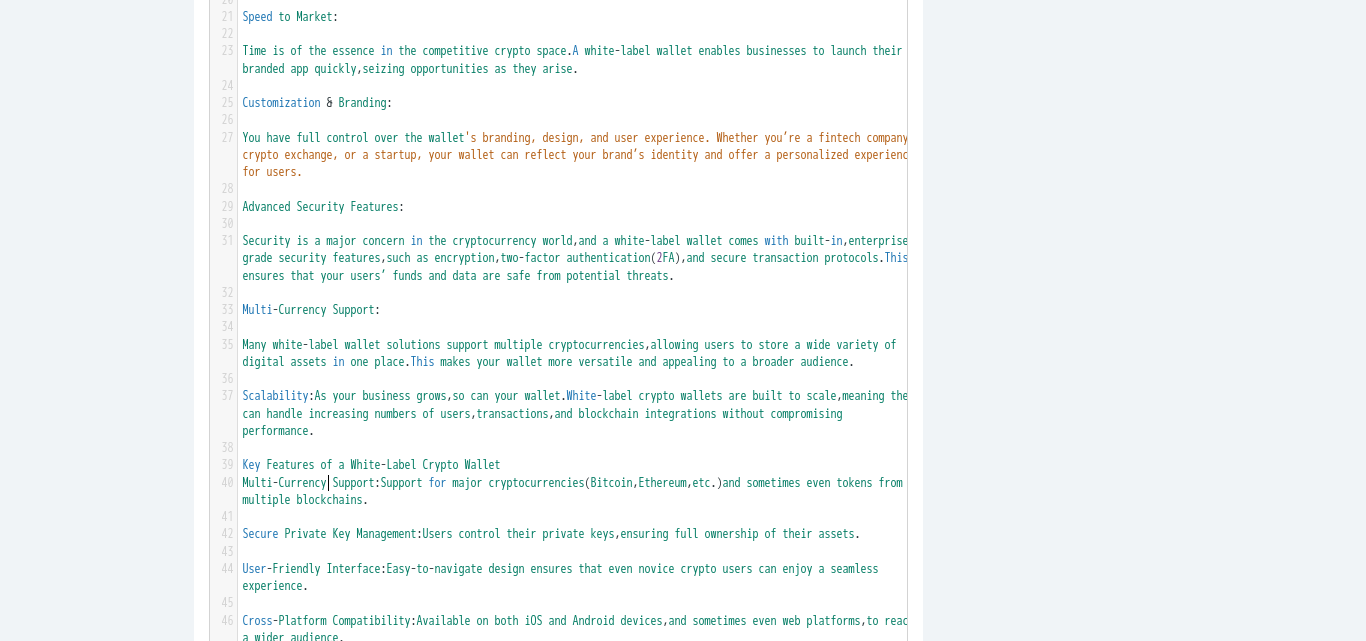 click on "As" at bounding box center (321, 396) 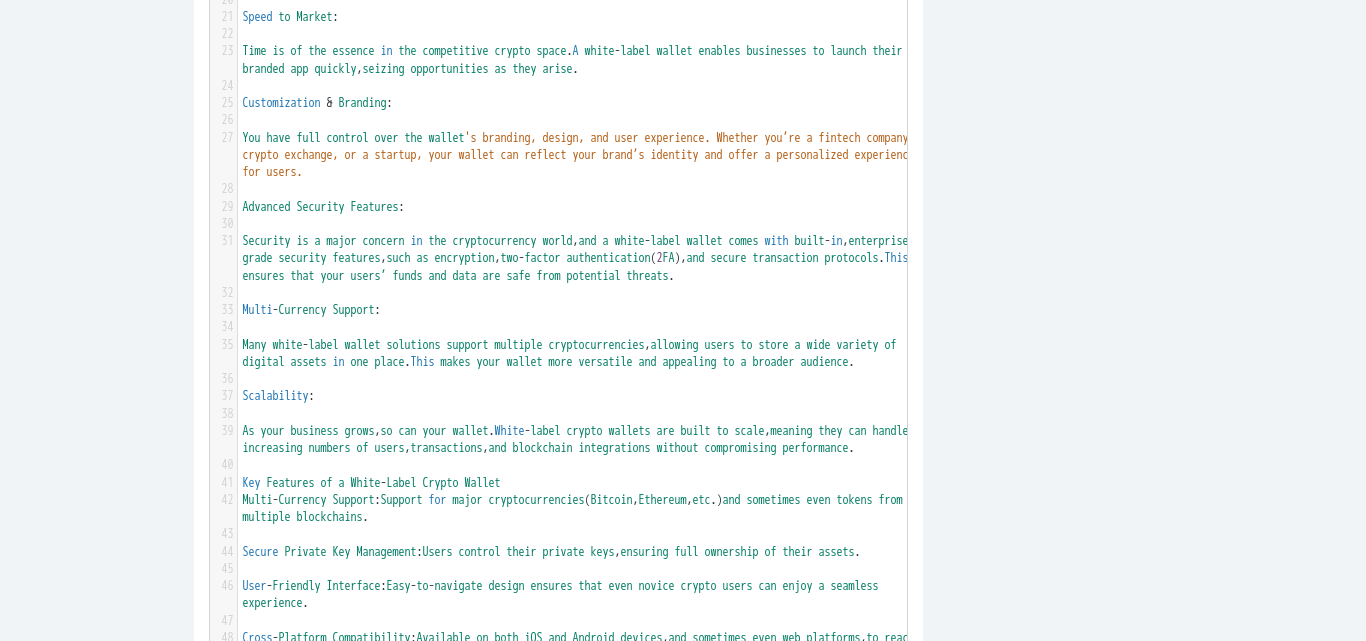 scroll, scrollTop: 929, scrollLeft: 0, axis: vertical 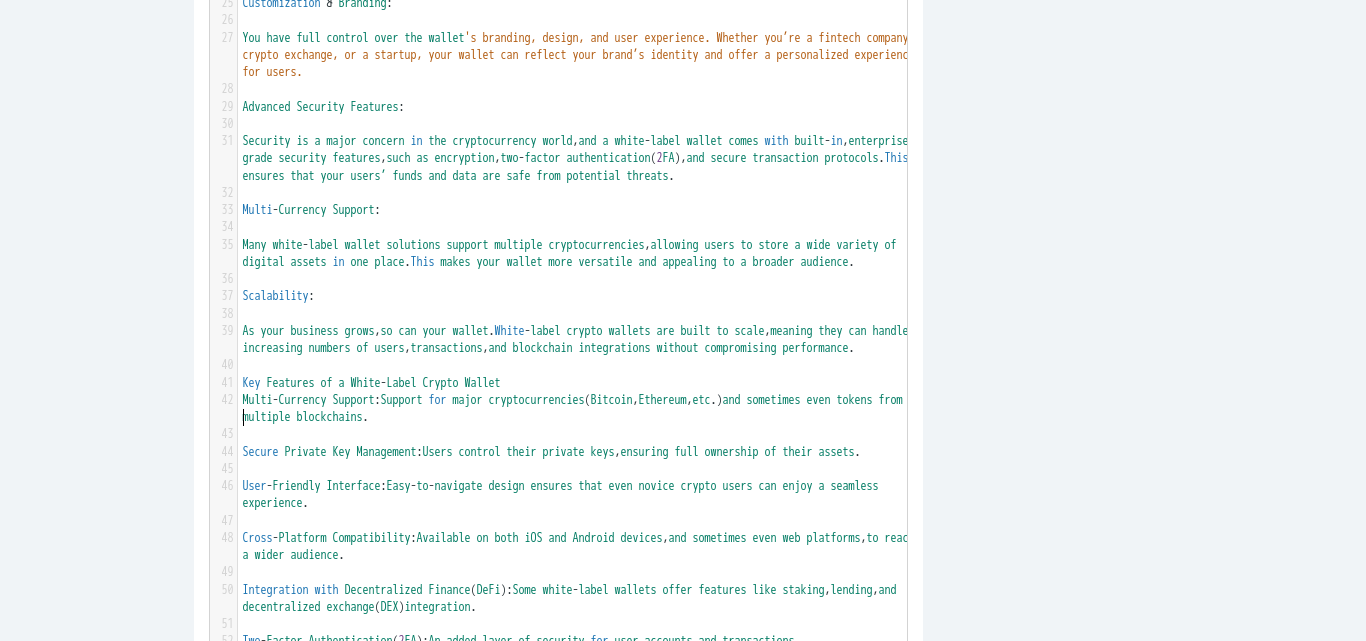 click on "Key   Features   of   a   White - Label   Crypto   Wallet" at bounding box center (580, 383) 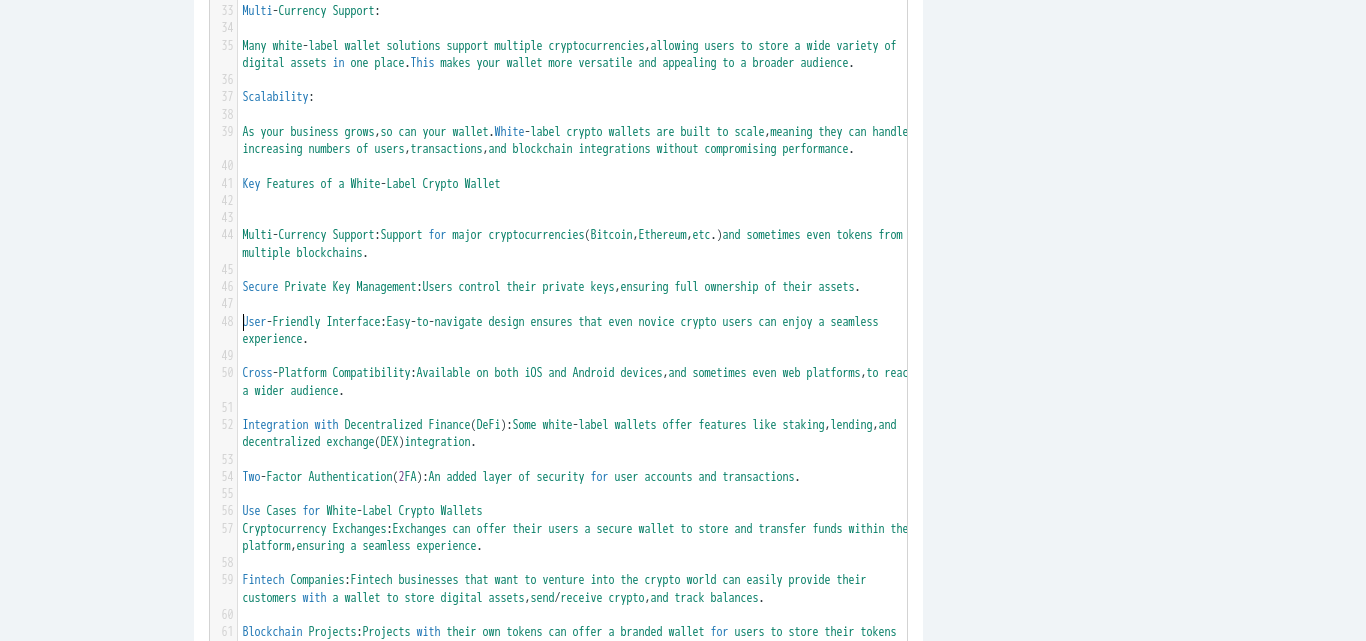 scroll, scrollTop: 1129, scrollLeft: 0, axis: vertical 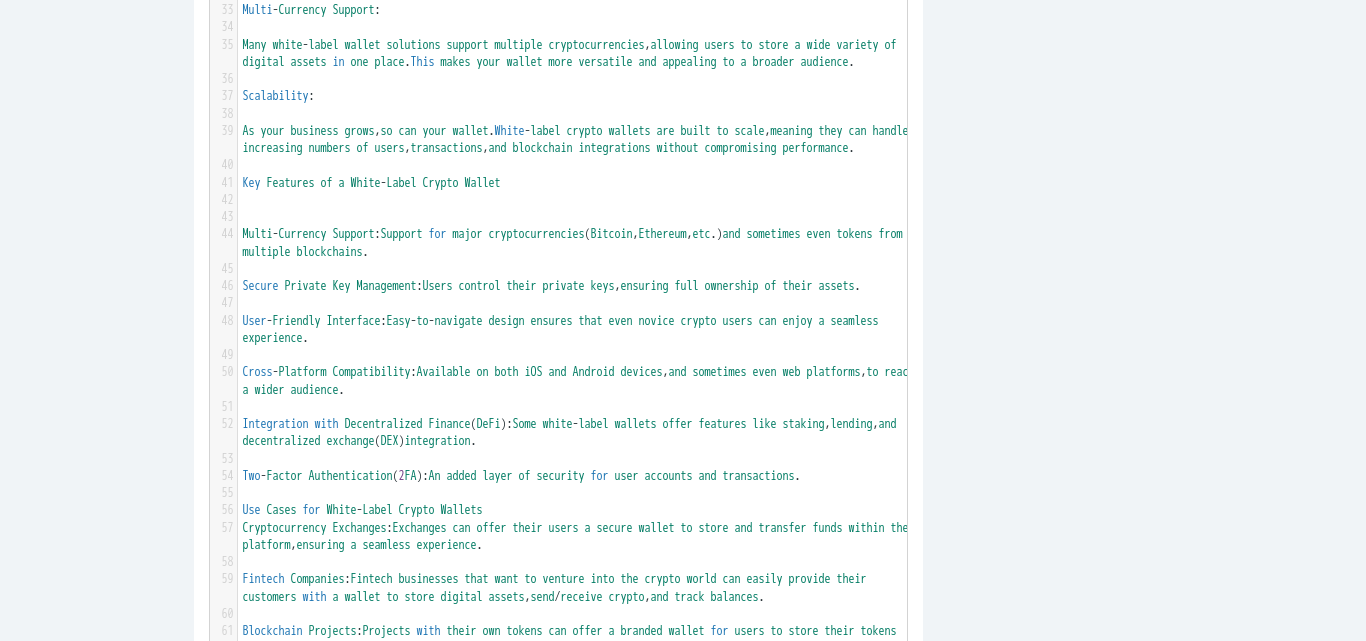 click on "Users" at bounding box center (438, 286) 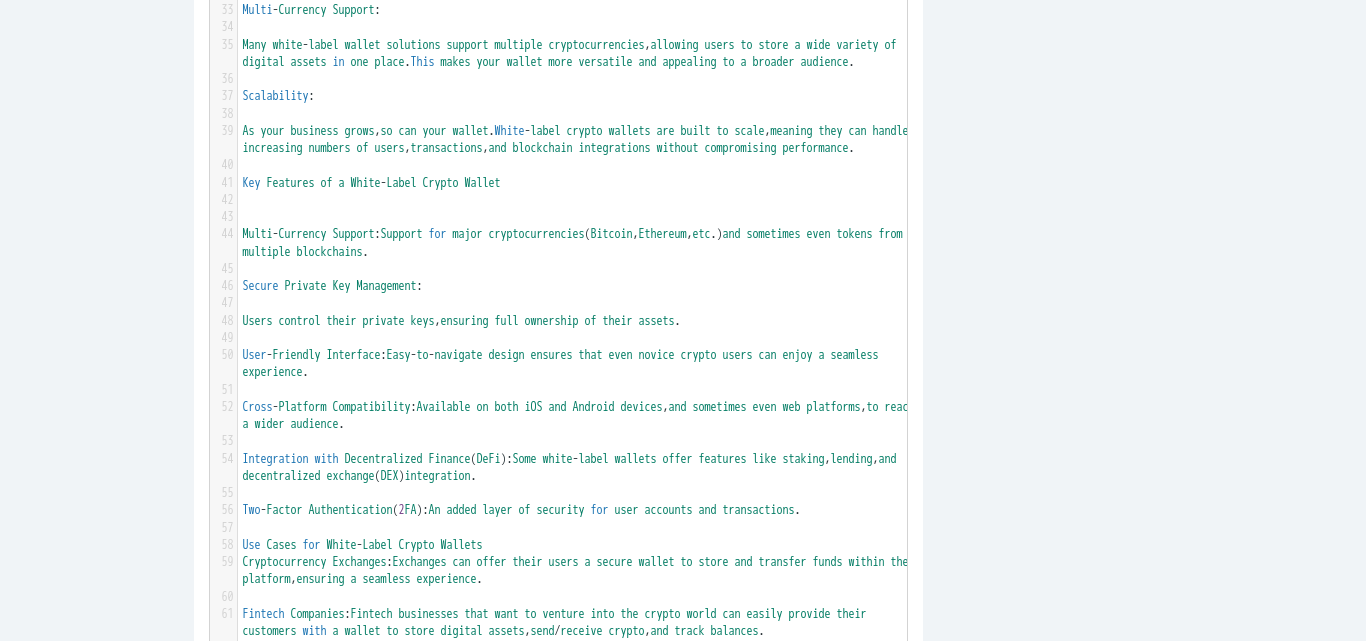 click on "Easy" at bounding box center [399, 355] 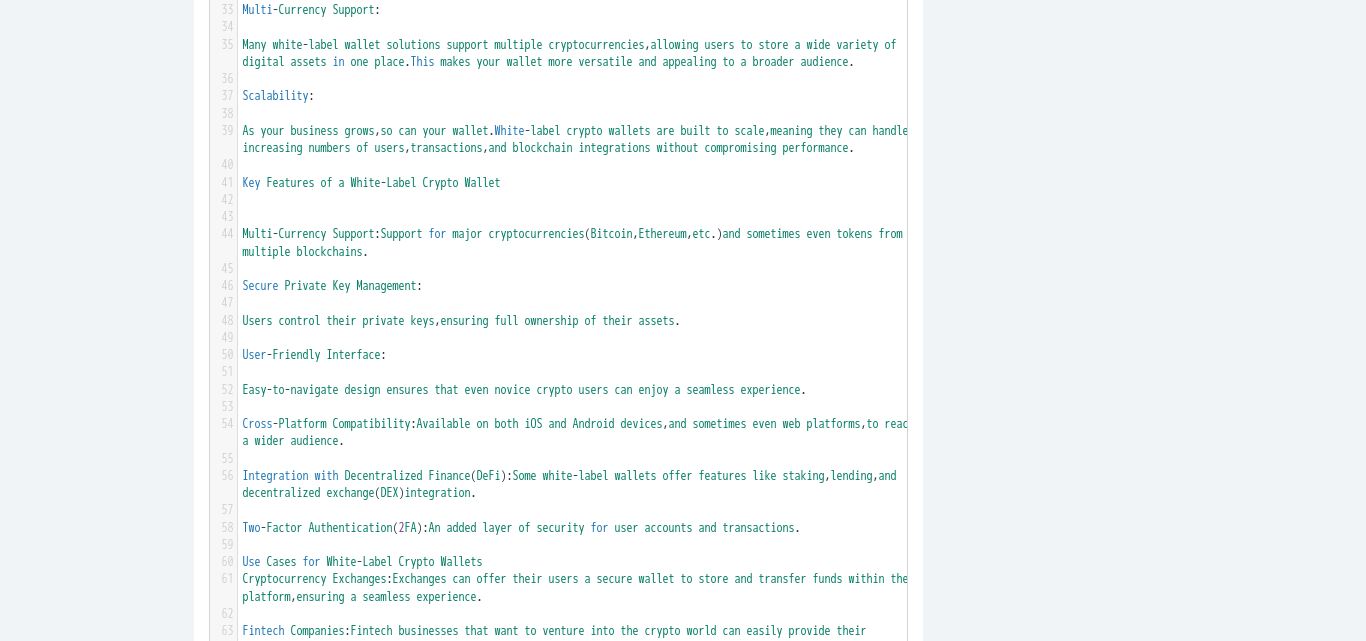 click on "Available" at bounding box center (444, 424) 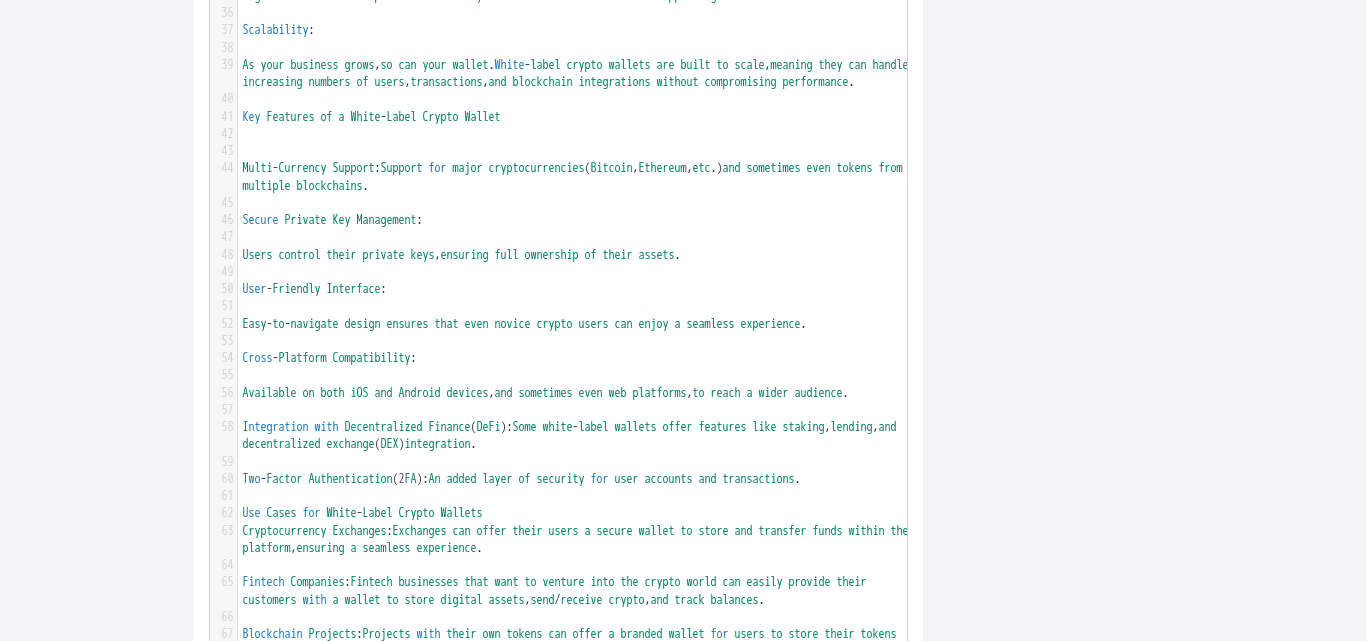 scroll, scrollTop: 1229, scrollLeft: 0, axis: vertical 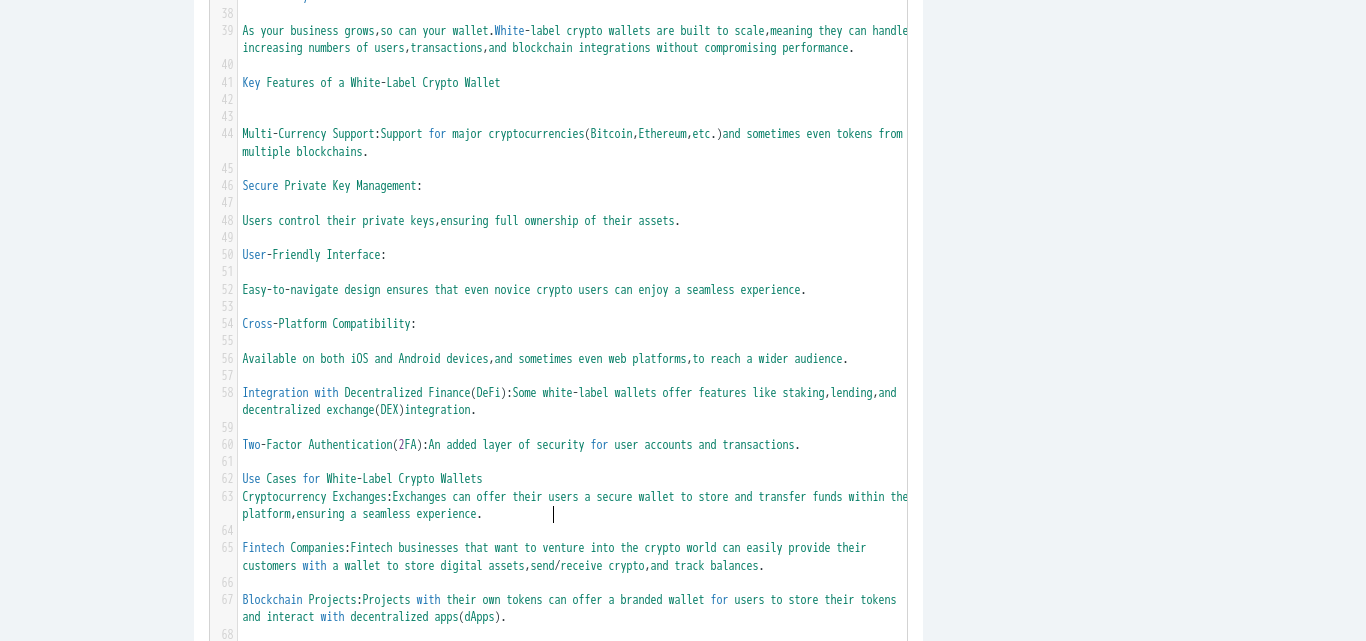 click on "Some" at bounding box center [525, 393] 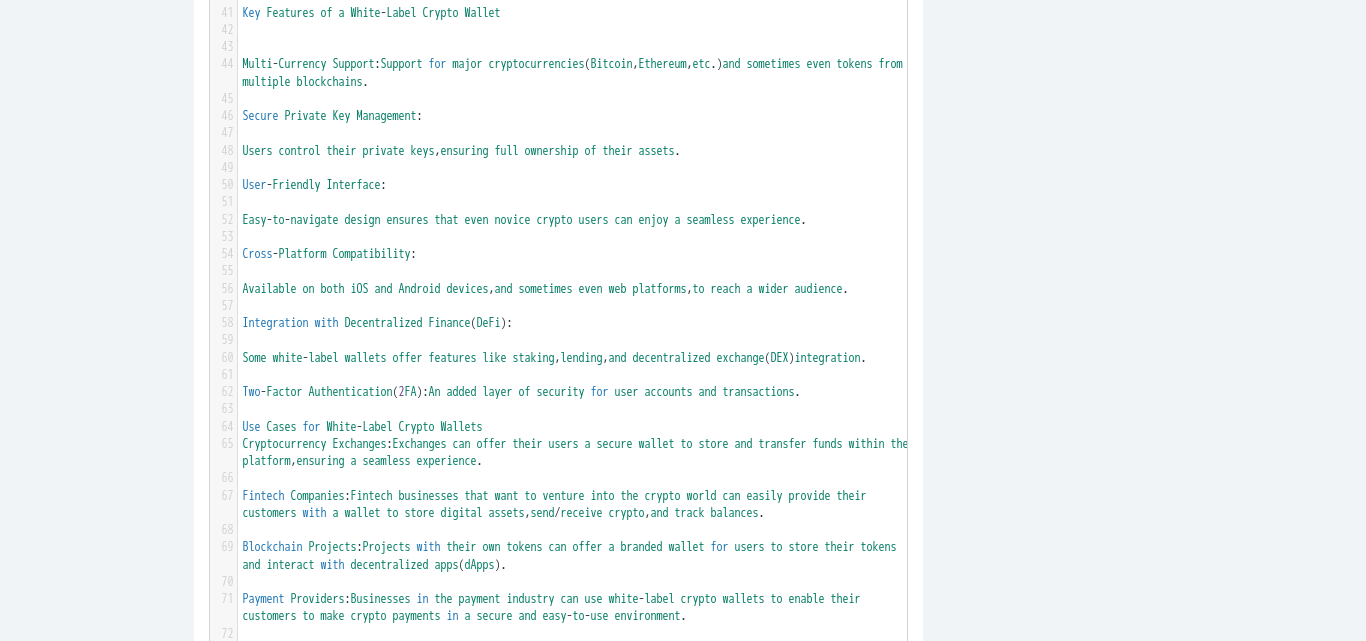 scroll, scrollTop: 1329, scrollLeft: 0, axis: vertical 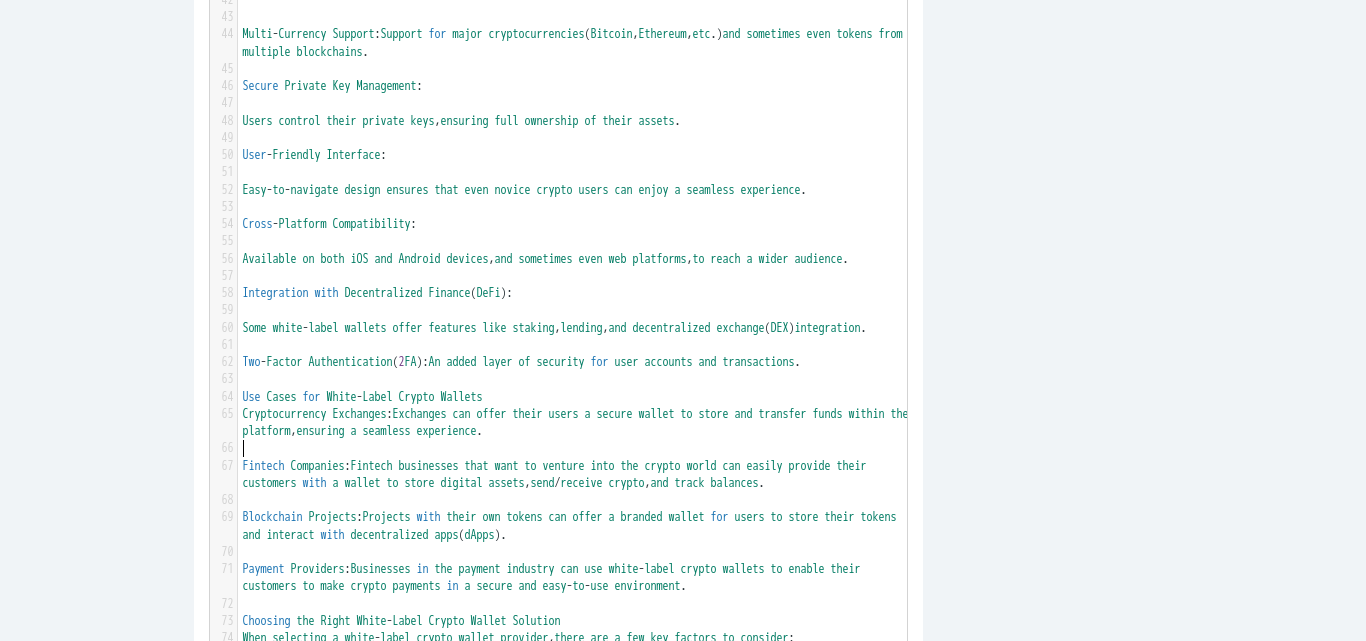 click on "Two - Factor   Authentication  ( 2 FA ):  An   added   layer   of   security   for   user   accounts   and   transactions ." at bounding box center (580, 362) 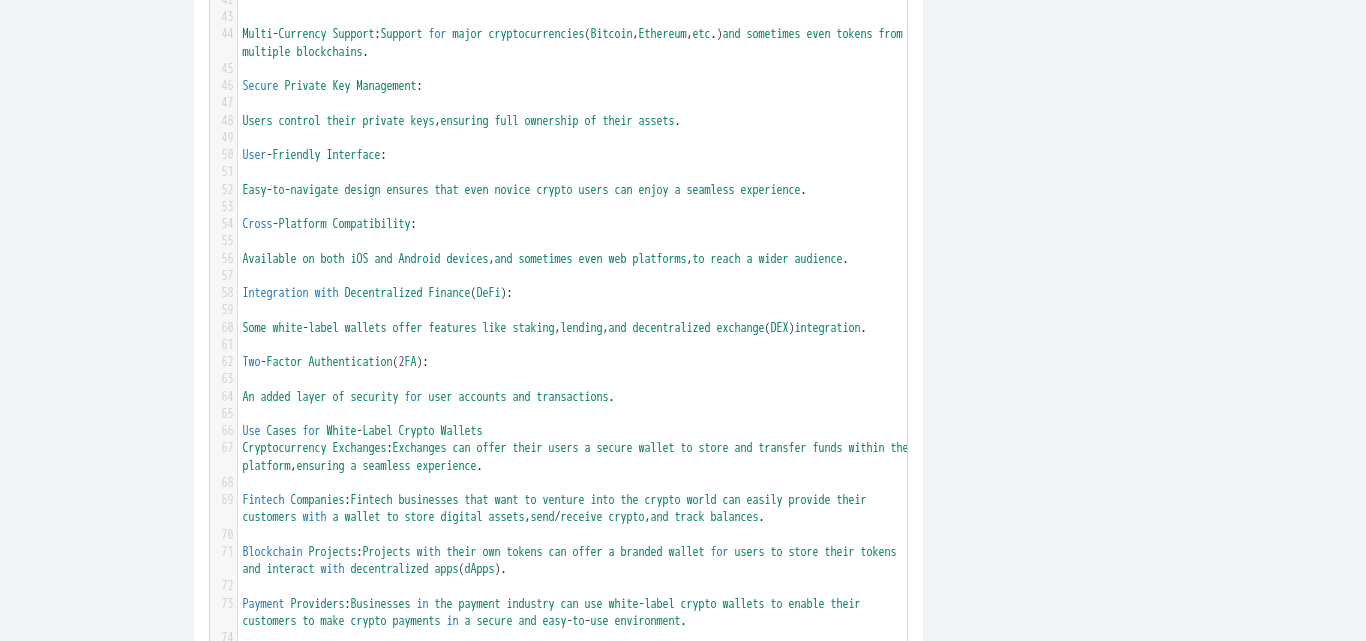 scroll, scrollTop: 1429, scrollLeft: 0, axis: vertical 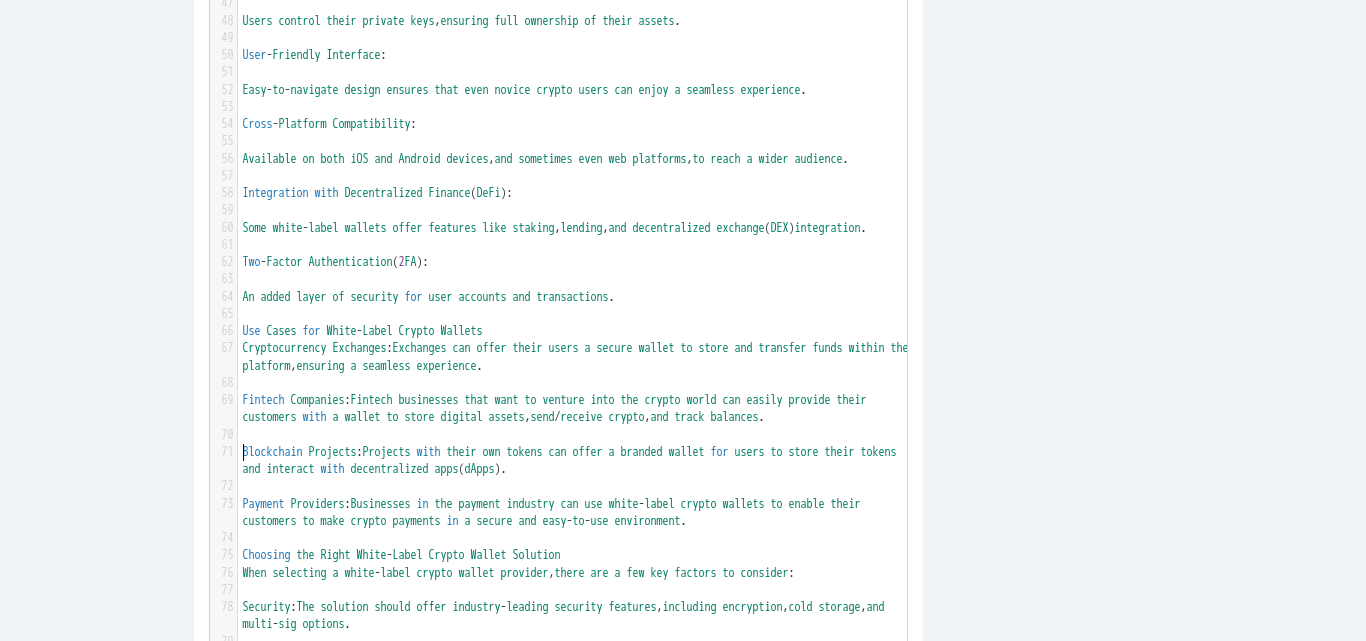 click on "​" at bounding box center (580, 314) 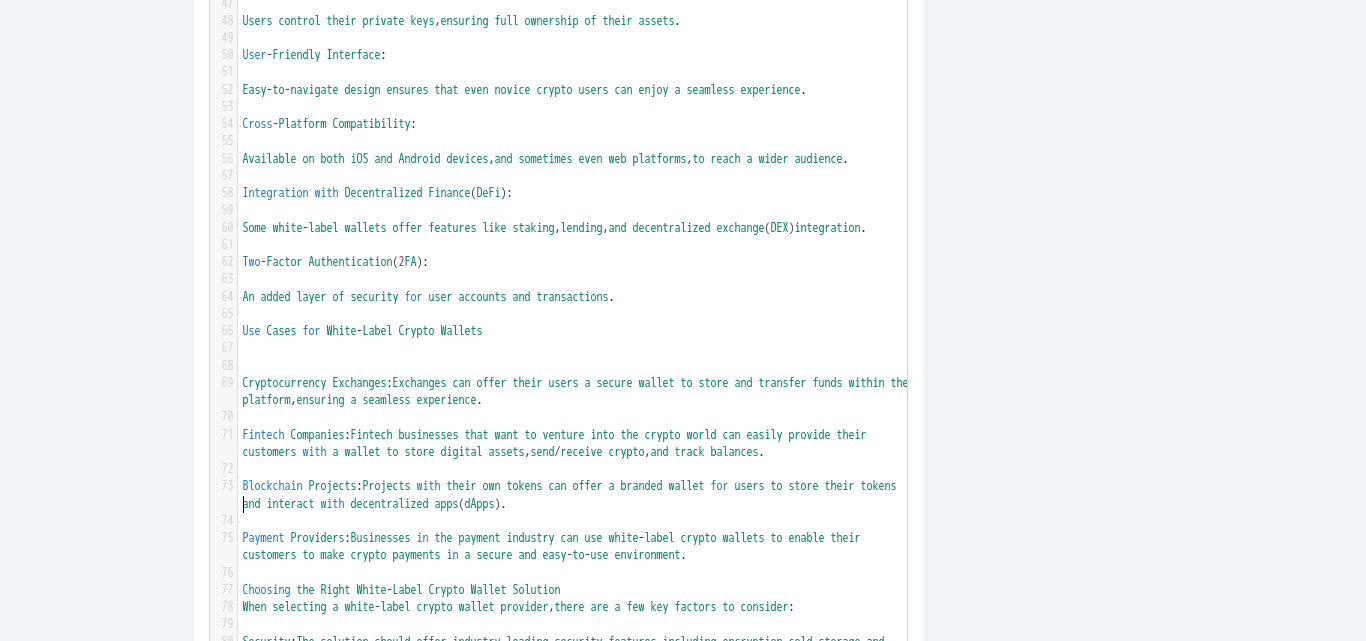 click on "Exchanges" at bounding box center [420, 383] 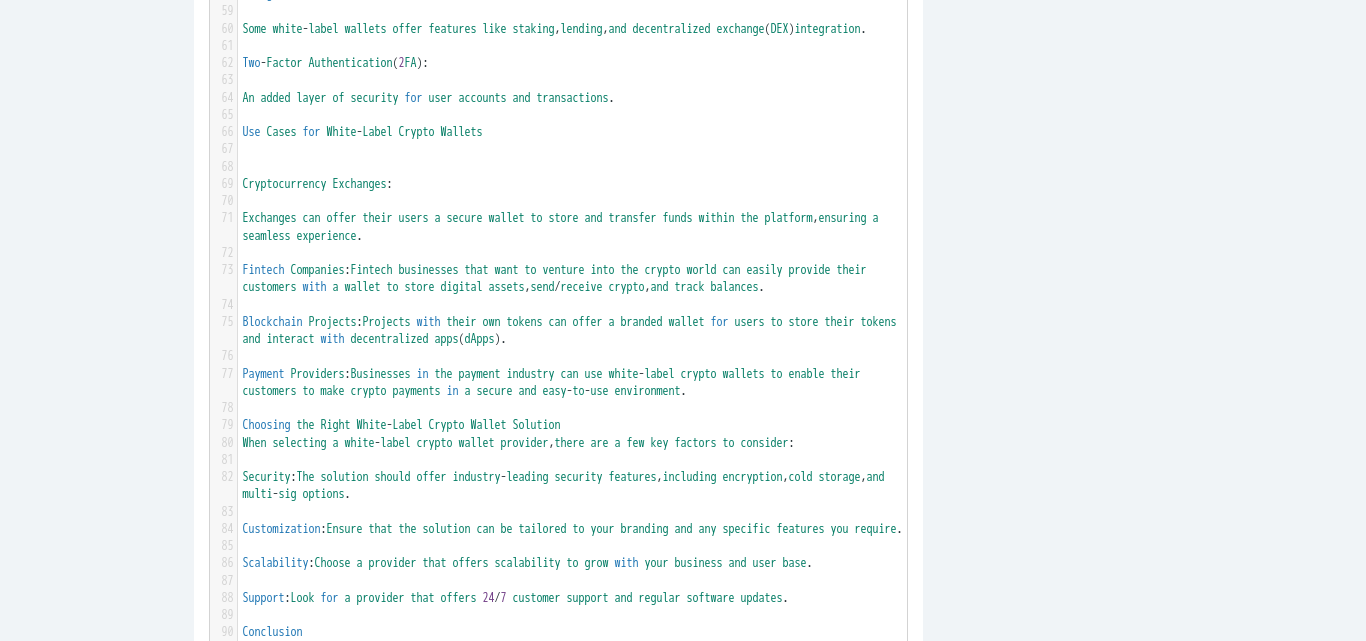 scroll, scrollTop: 1629, scrollLeft: 0, axis: vertical 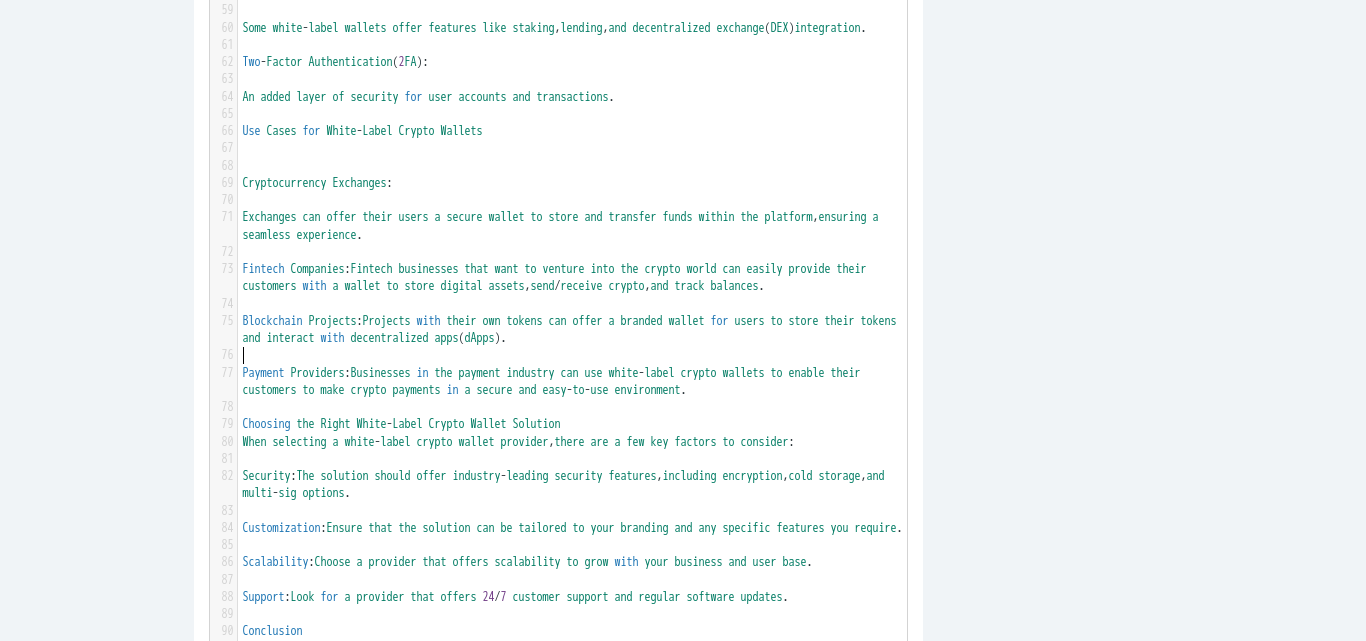 click on "Fintech" at bounding box center (372, 269) 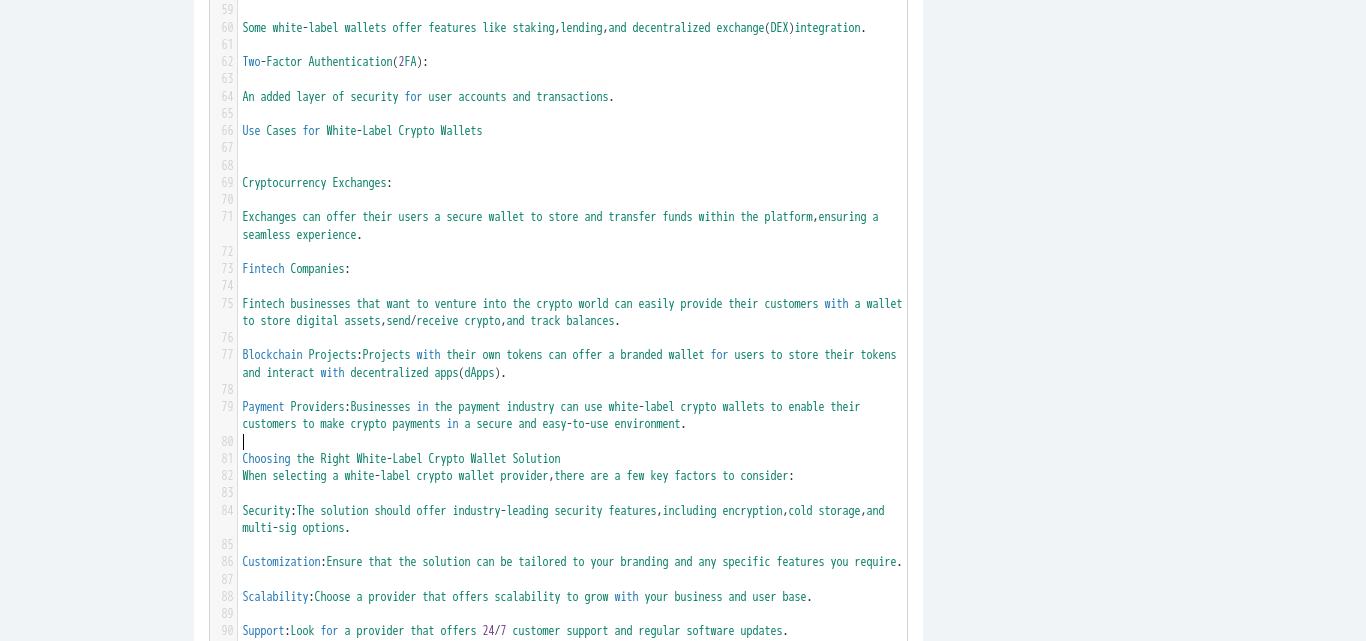 click on "Projects" at bounding box center (387, 355) 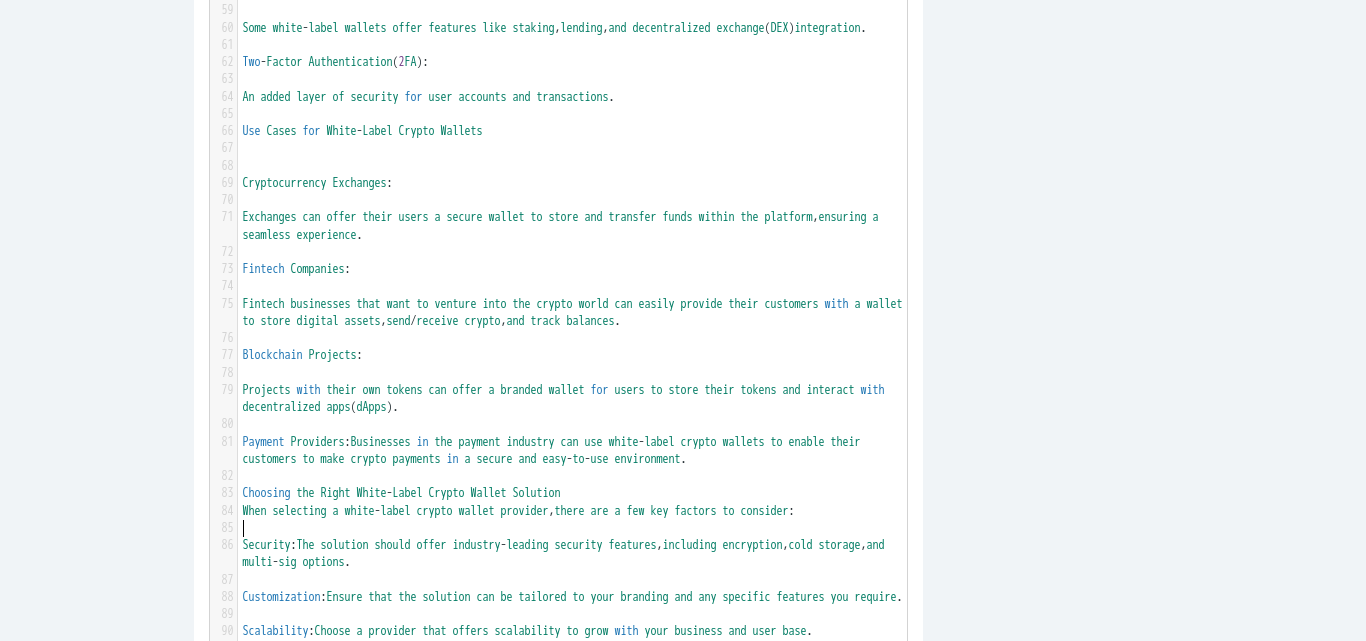 click on "Businesses" at bounding box center (381, 442) 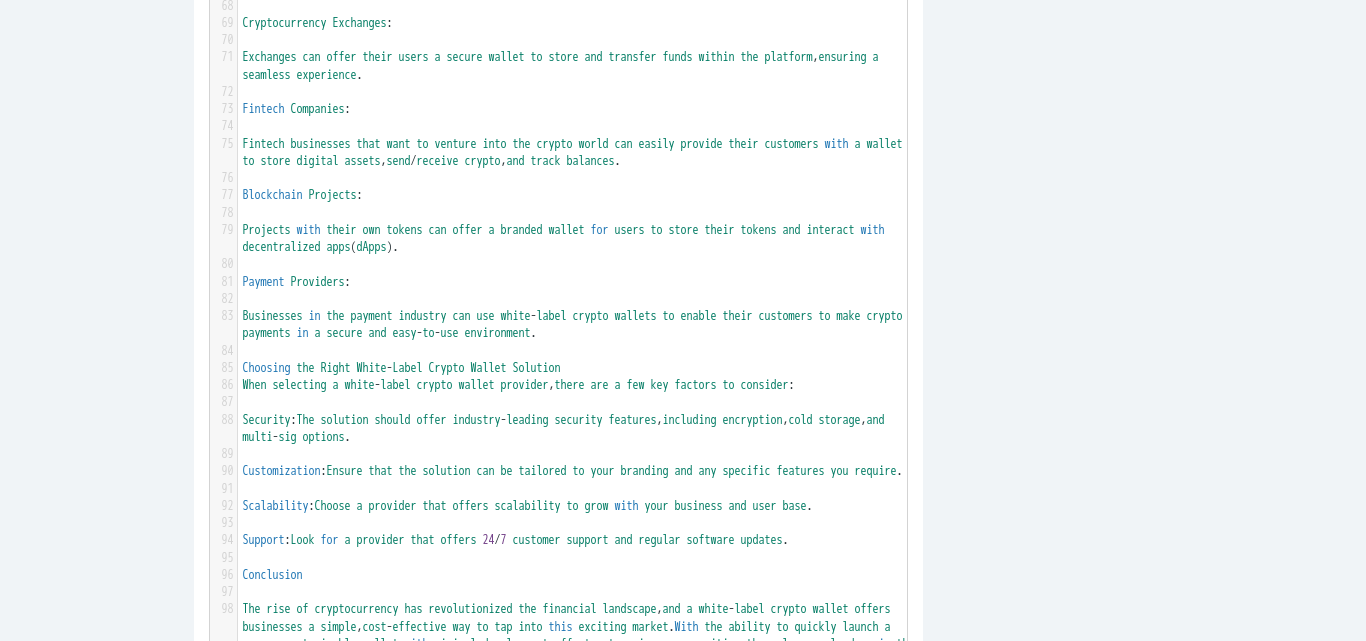 scroll, scrollTop: 1829, scrollLeft: 0, axis: vertical 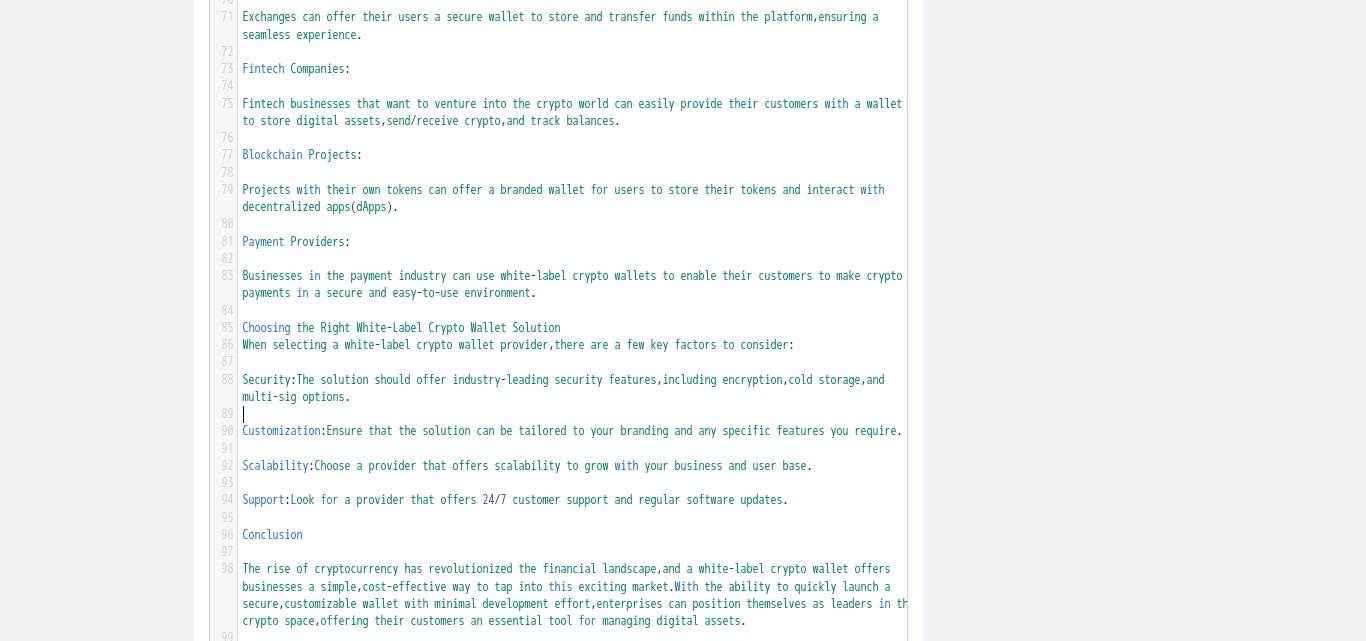 click on "The" at bounding box center (306, 380) 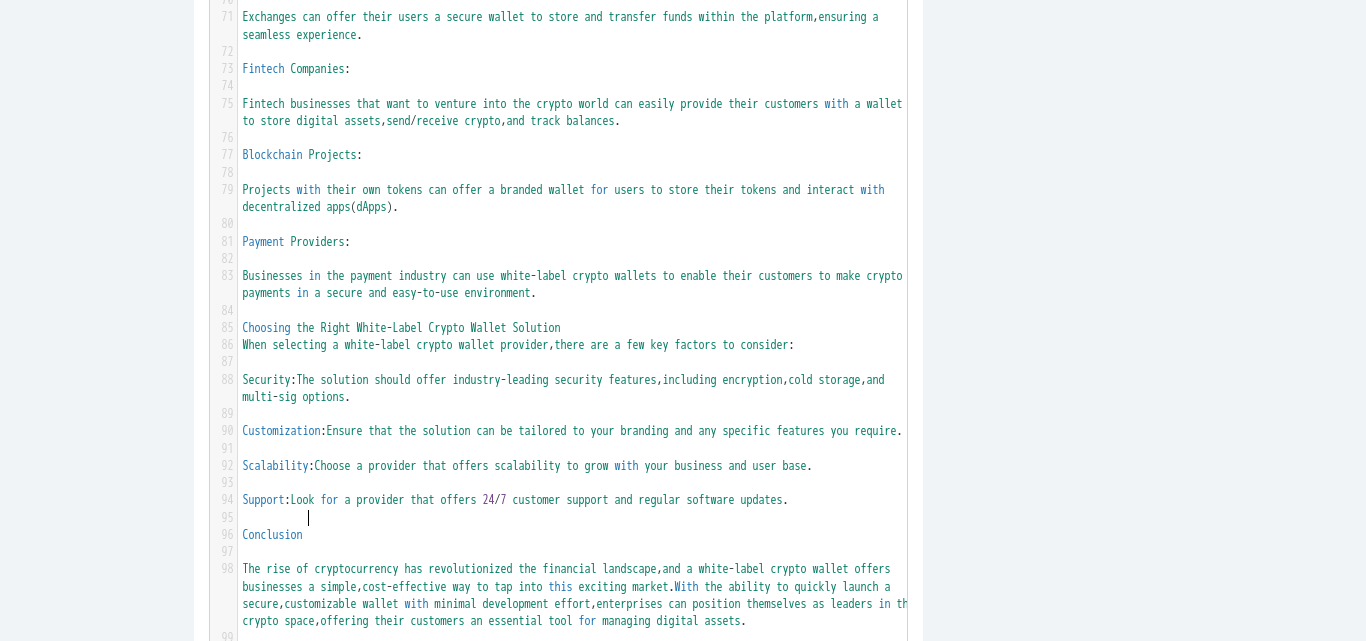 click on "The" at bounding box center (306, 380) 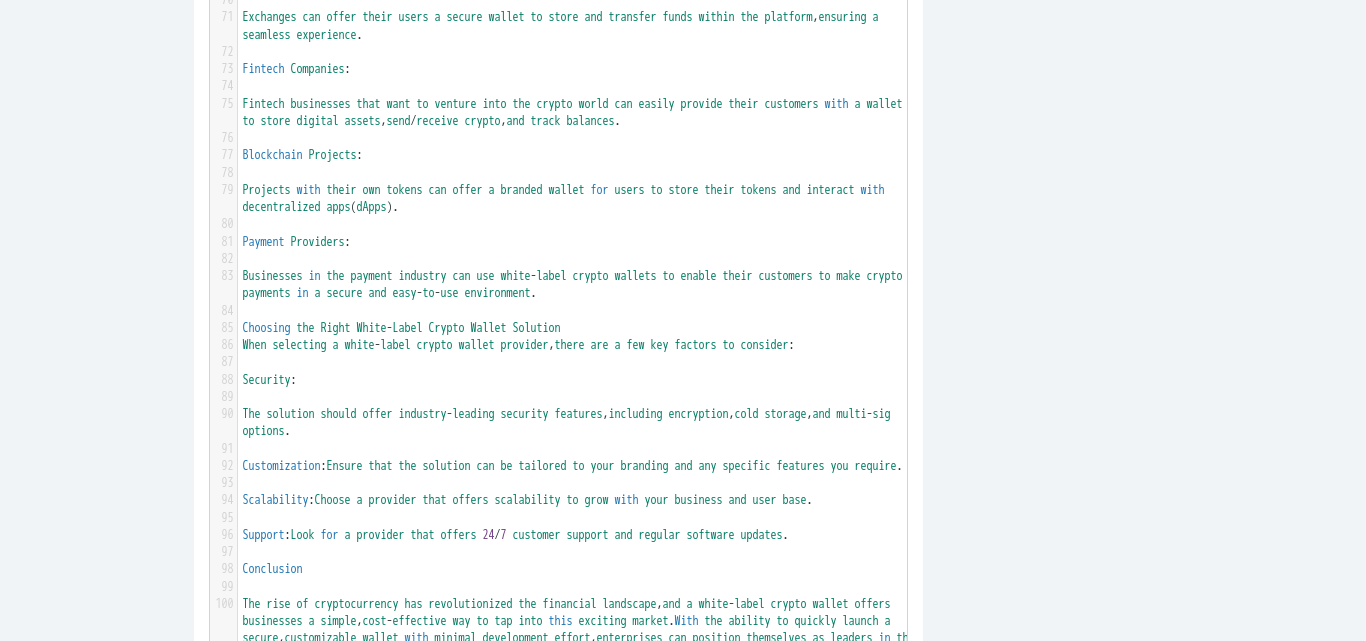 click on "Choosing   the   Right   White - Label   Crypto   Wallet   Solution" at bounding box center [580, 328] 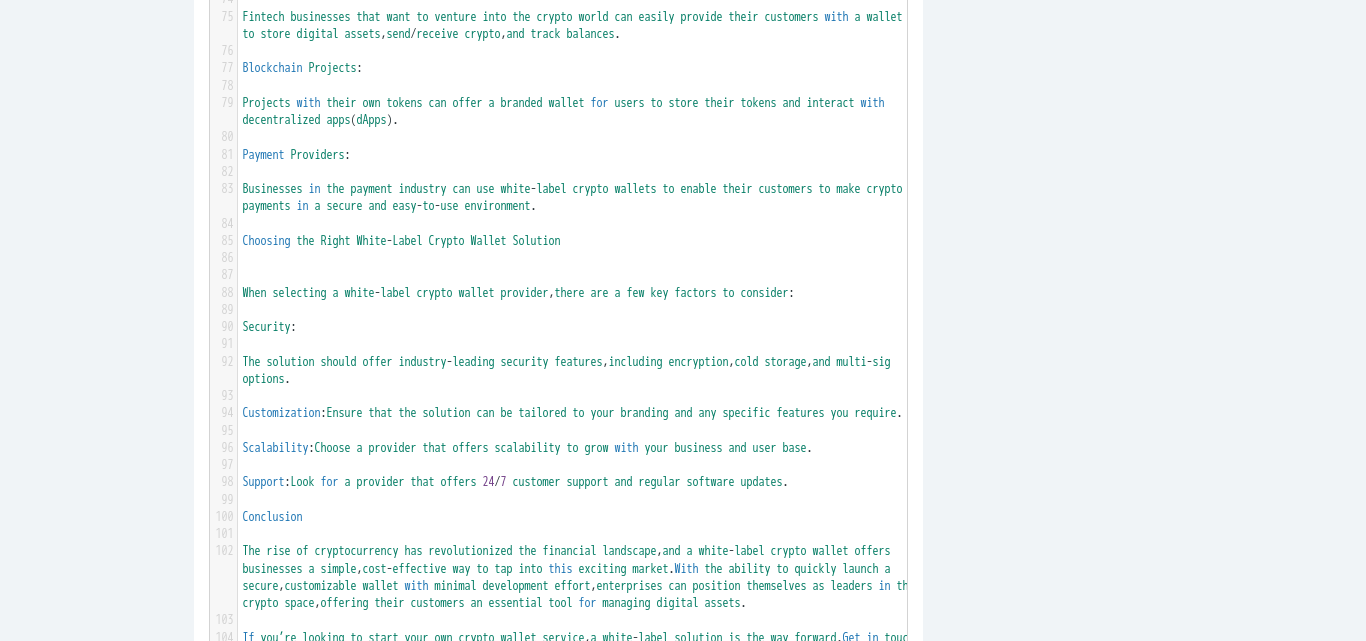 scroll, scrollTop: 2029, scrollLeft: 0, axis: vertical 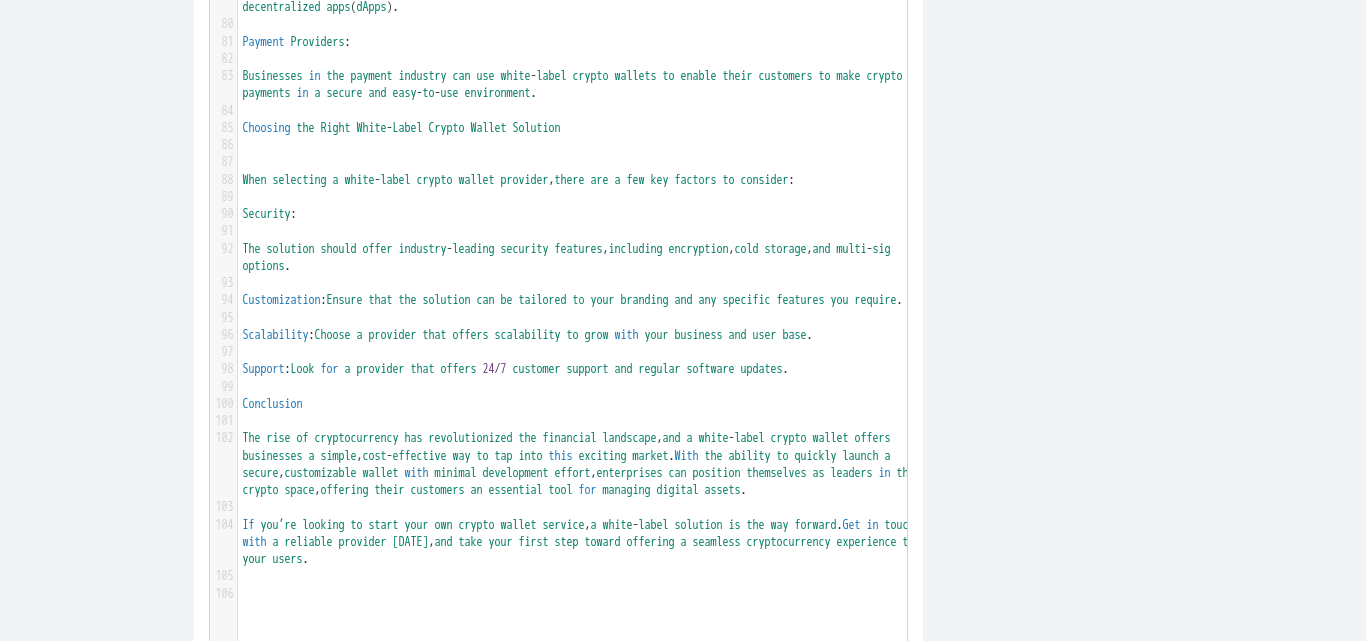 click on "Customization :  Ensure   that   the   solution   can   be   tailored   to   your   branding   and   any   specific   features   you   require ." at bounding box center (580, 300) 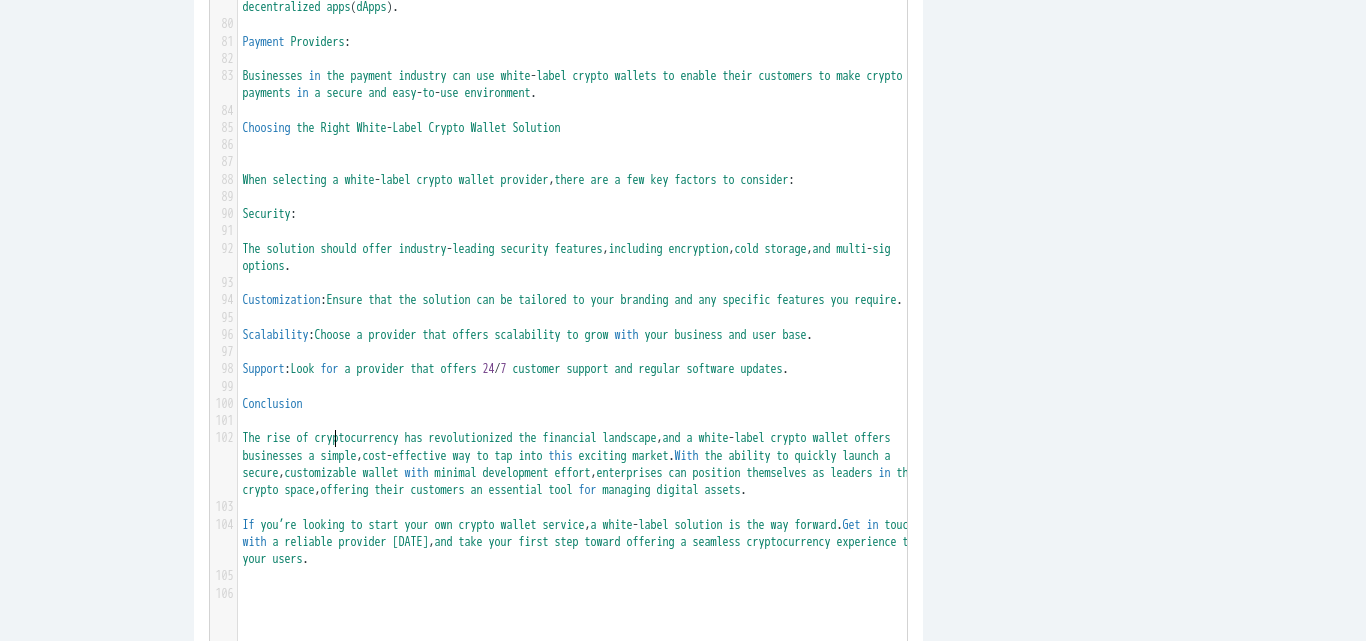 click on "Ensure" at bounding box center (345, 300) 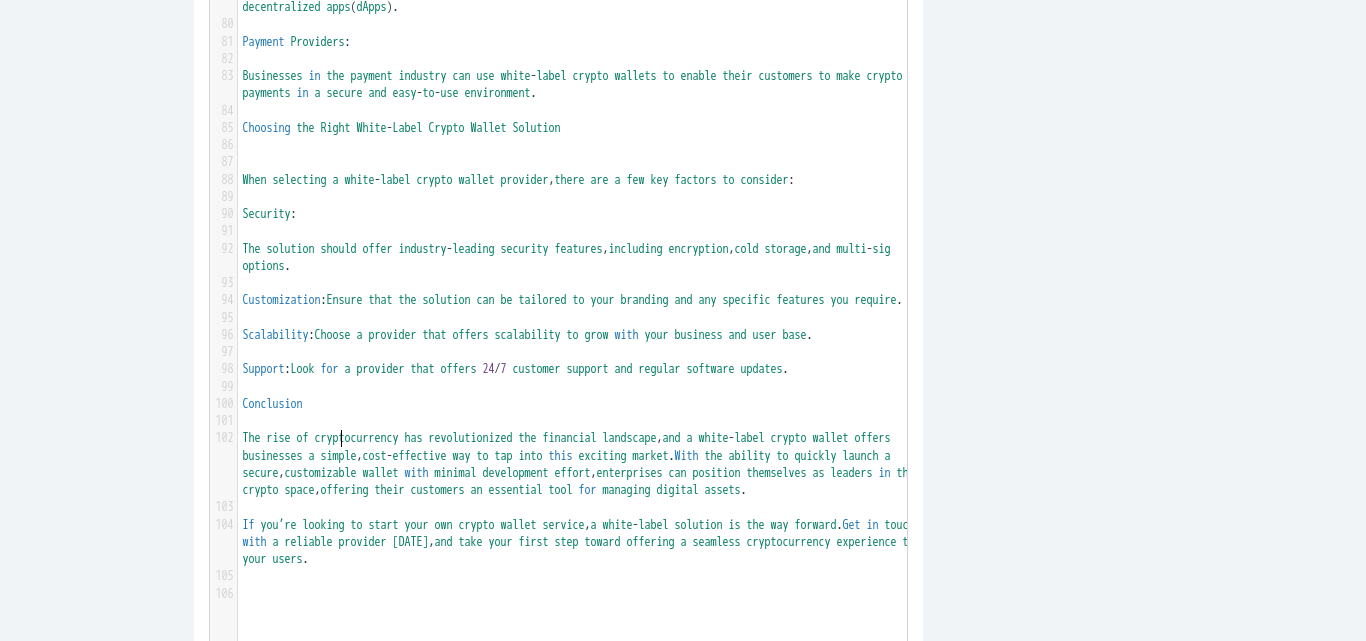 click on "Customization :  Ensure   that   the   solution   can   be   tailored   to   your   branding   and   any   specific   features   you   require ." at bounding box center [573, 300] 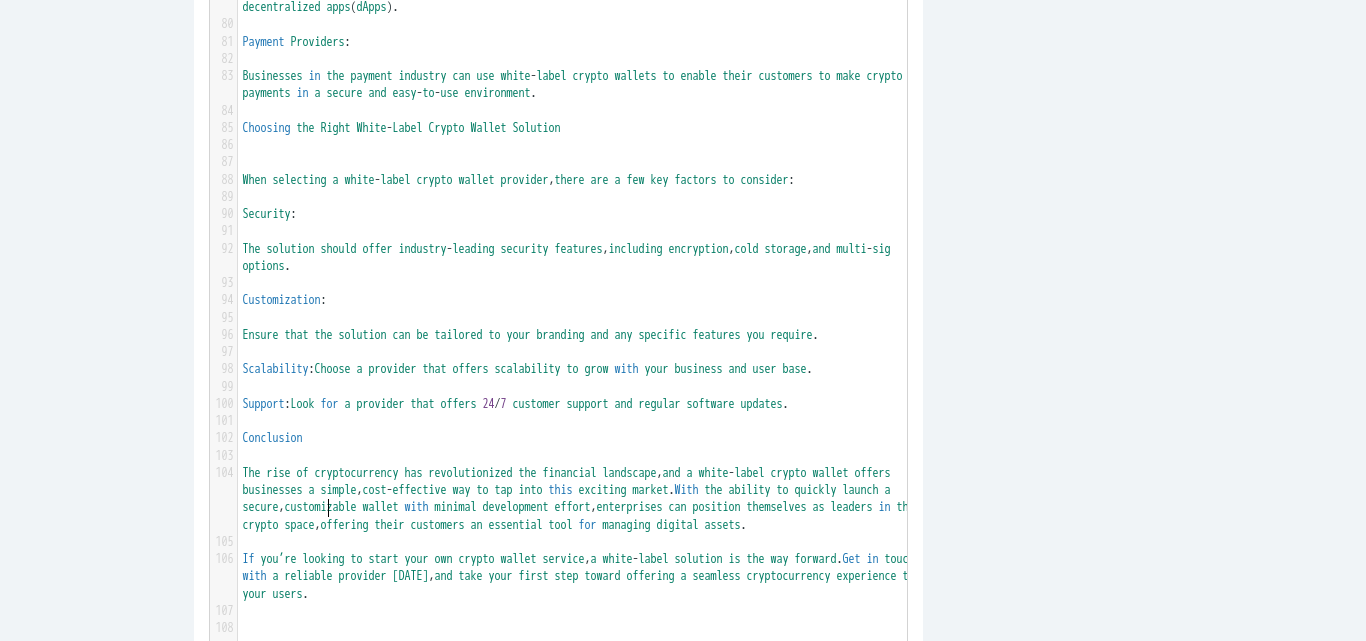 click on "Scalability :  Choose   a   provider   that   offers   scalability   to   grow   with   your   business   and   user   base ." at bounding box center (528, 369) 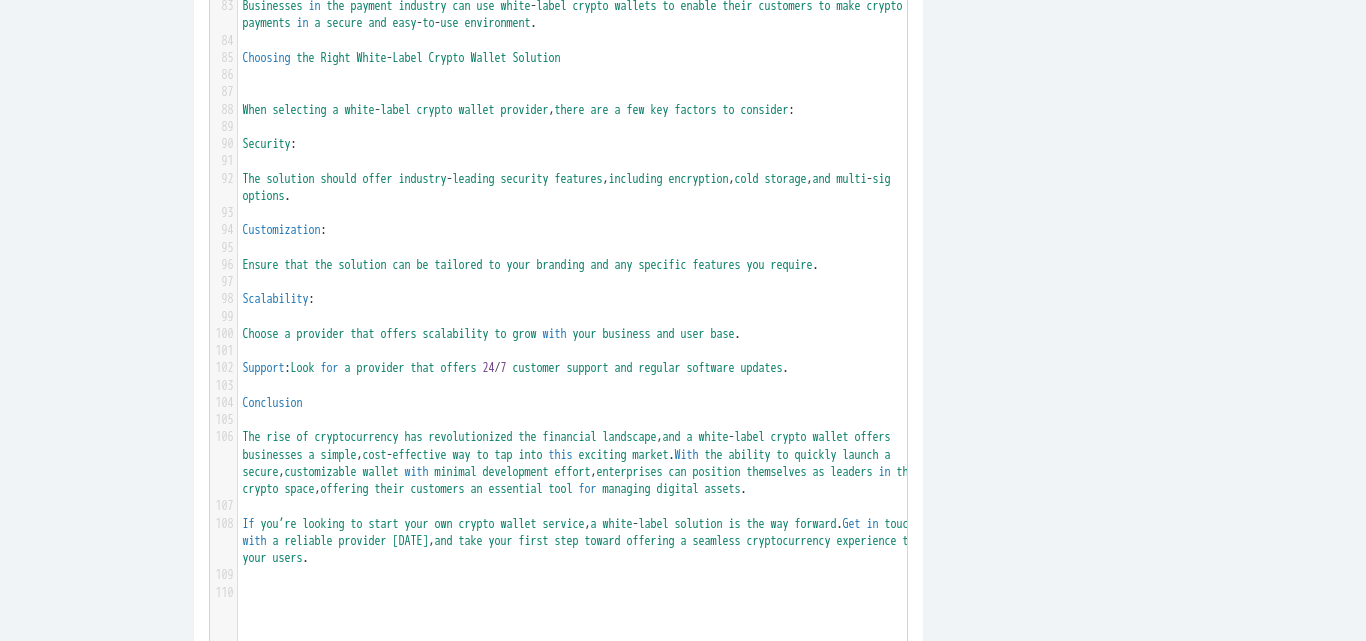 scroll, scrollTop: 2129, scrollLeft: 0, axis: vertical 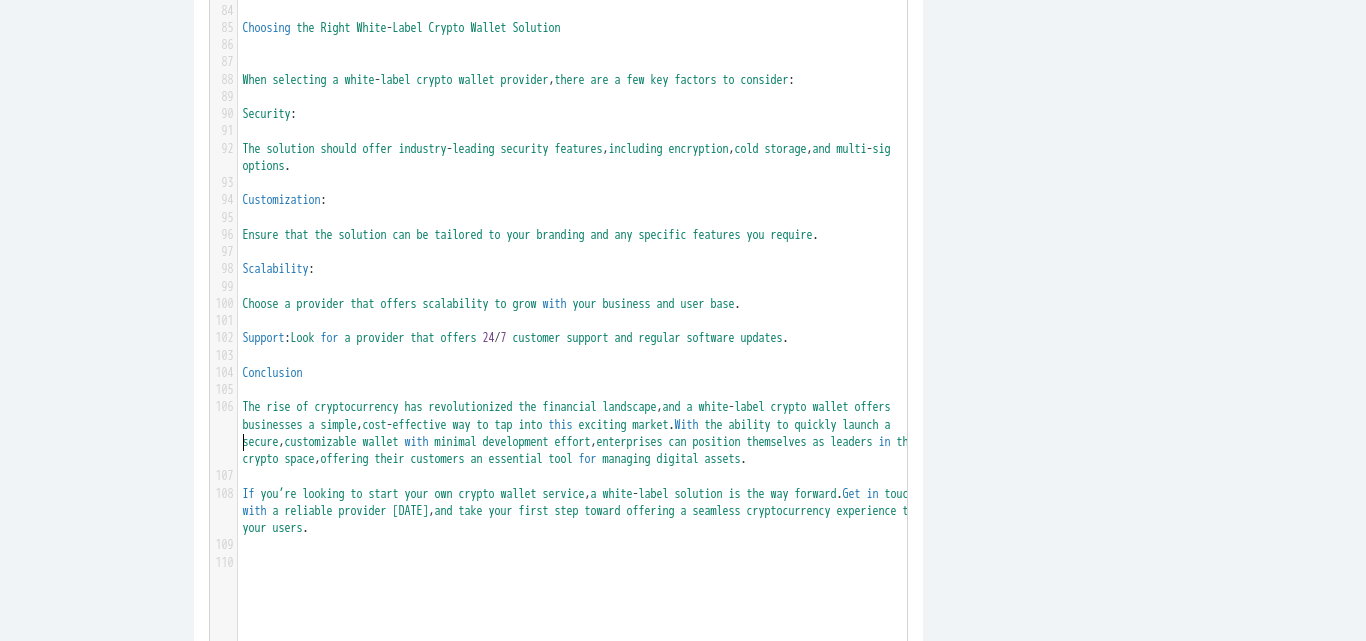 click on "Look" at bounding box center [303, 338] 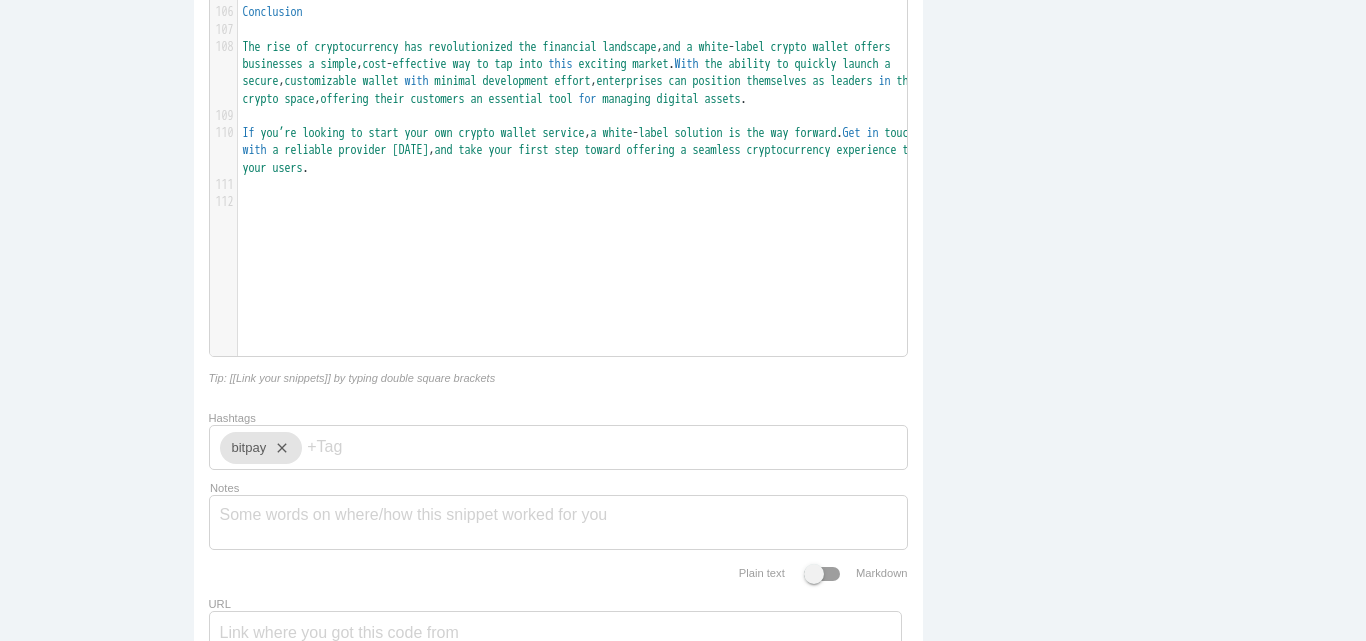 scroll, scrollTop: 2529, scrollLeft: 0, axis: vertical 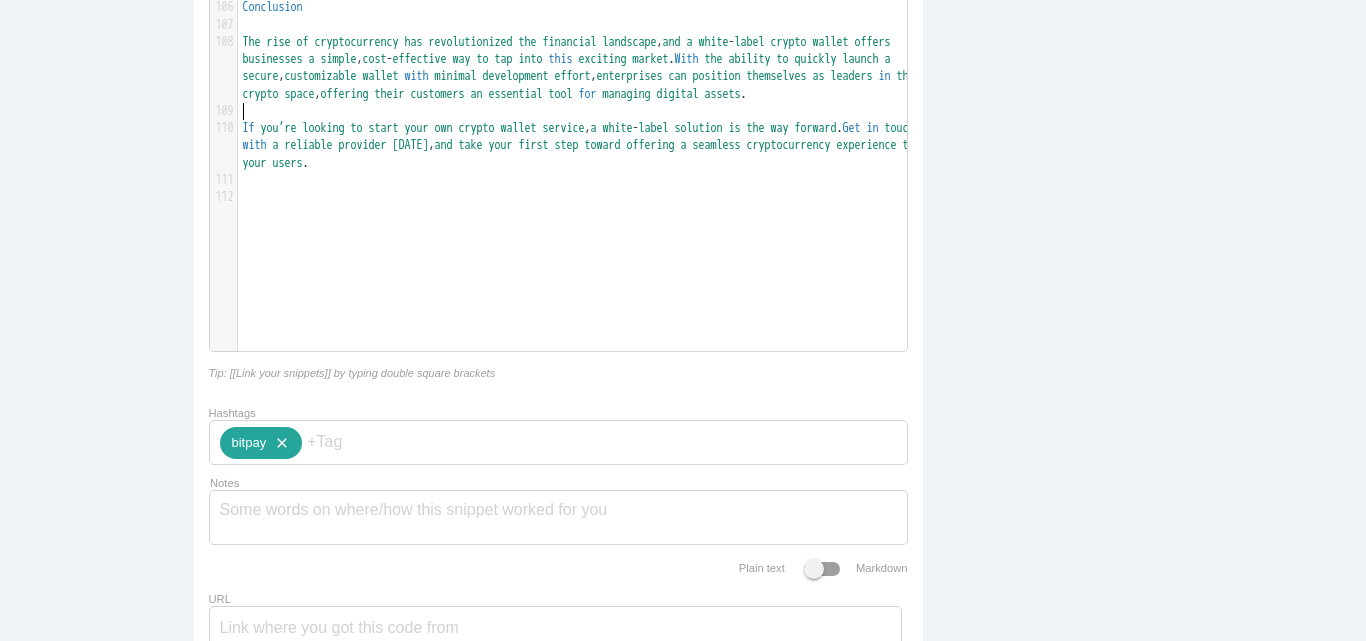 click on "close" at bounding box center [278, 443] 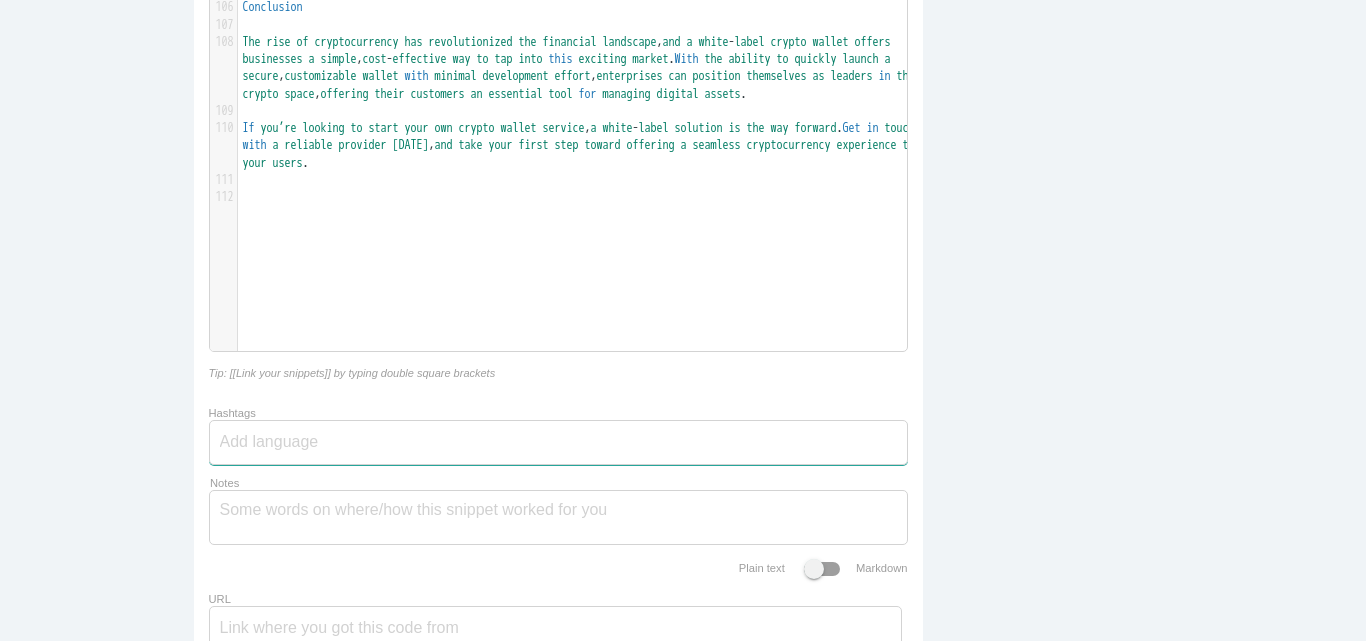 click on "Hashtags" at bounding box center [280, 442] 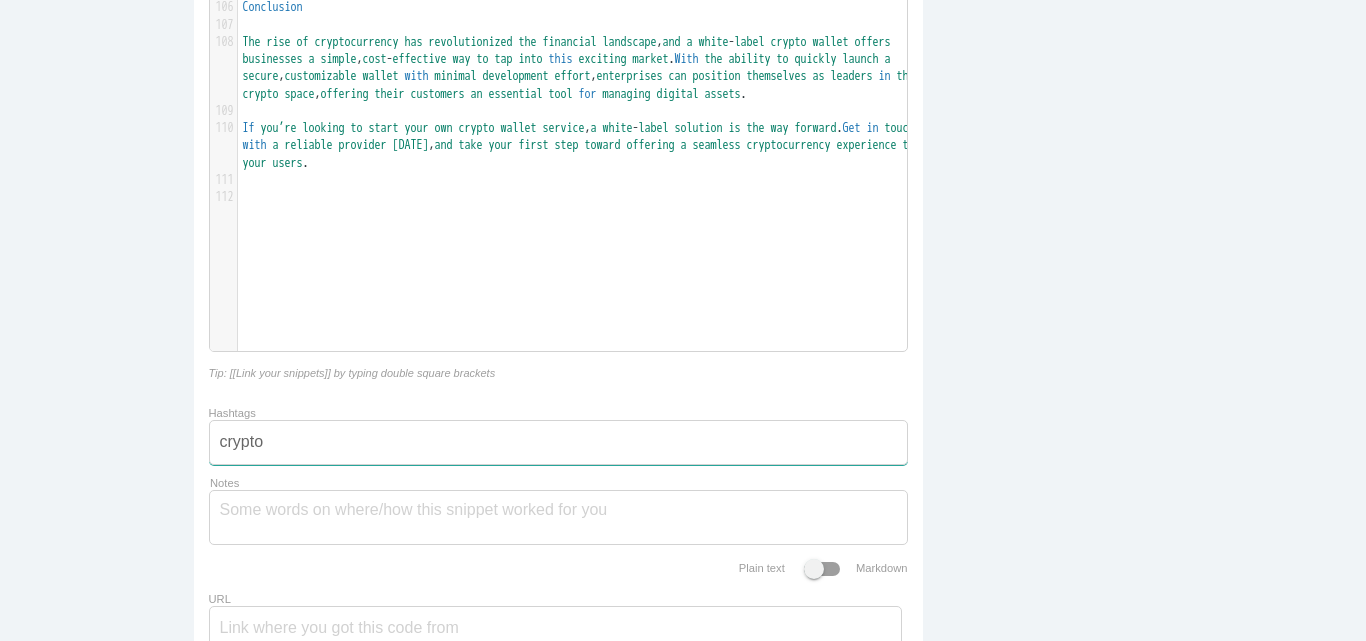 type on "crypto w" 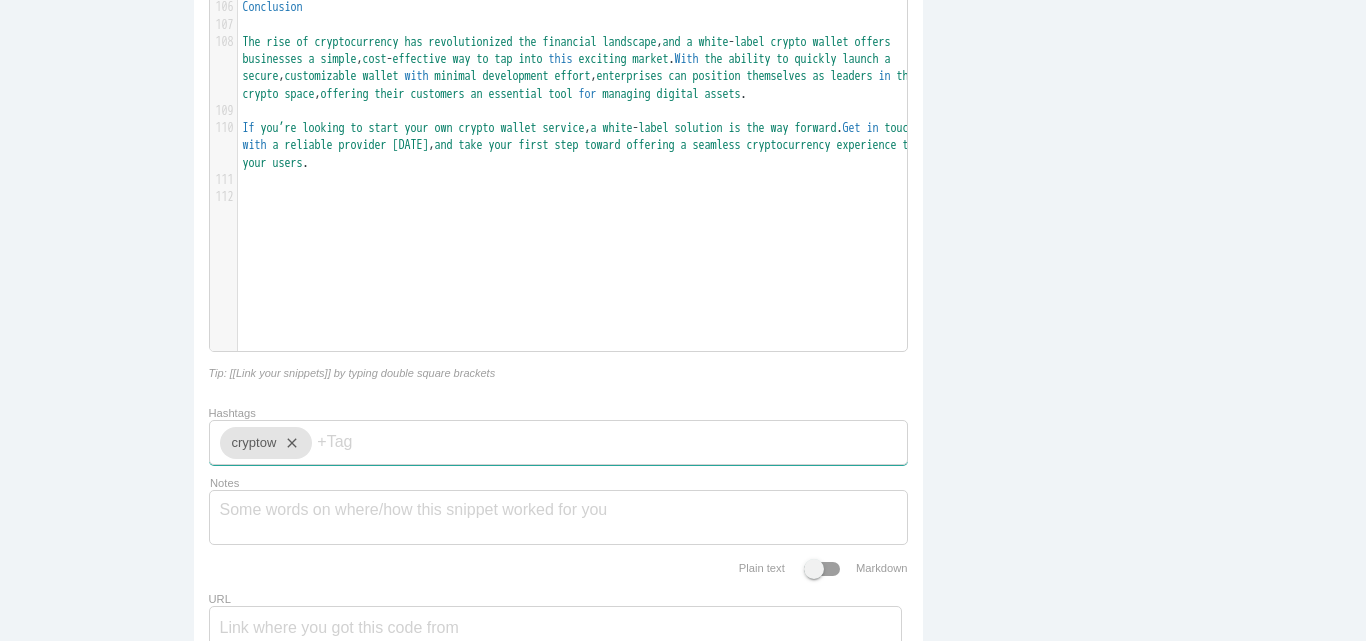 type on "a" 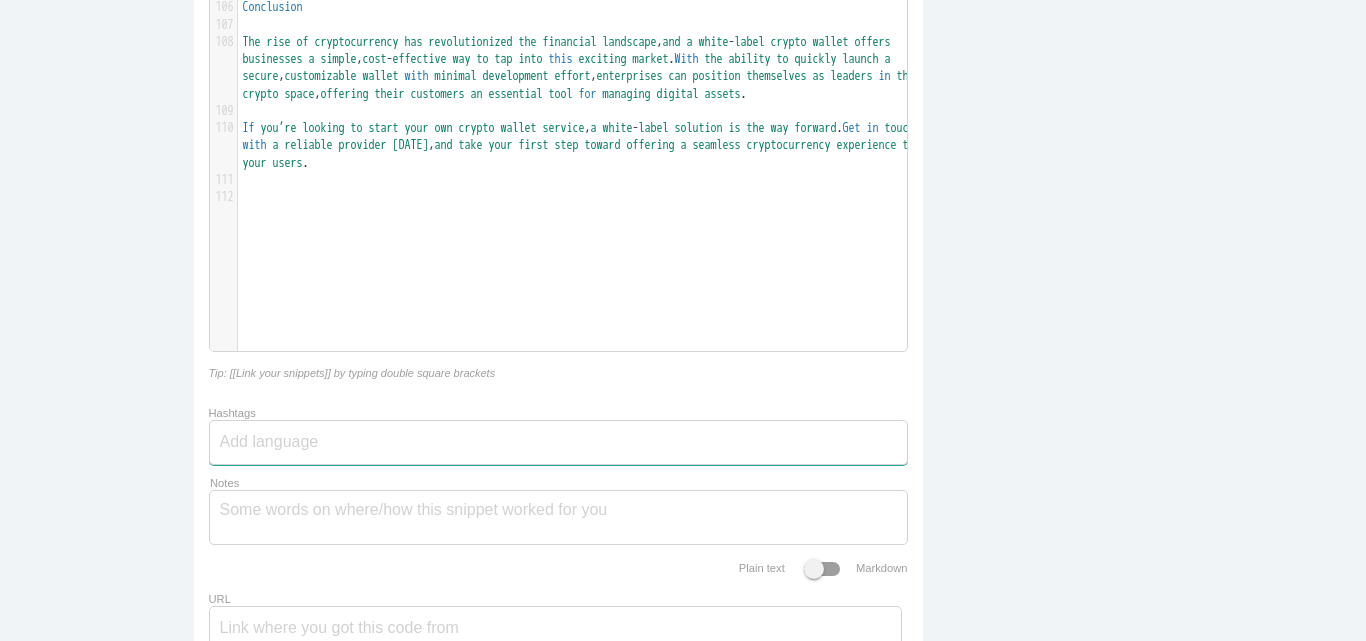 click on "Hashtags" at bounding box center [280, 442] 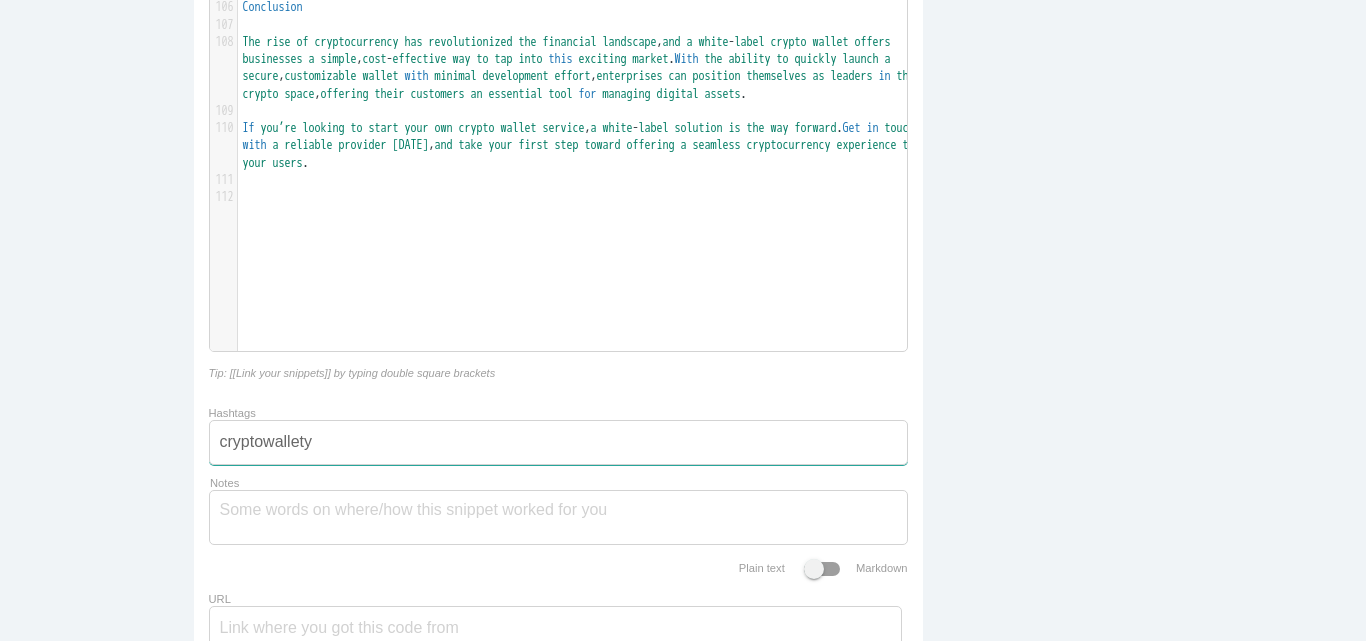 type on "cryptowallet" 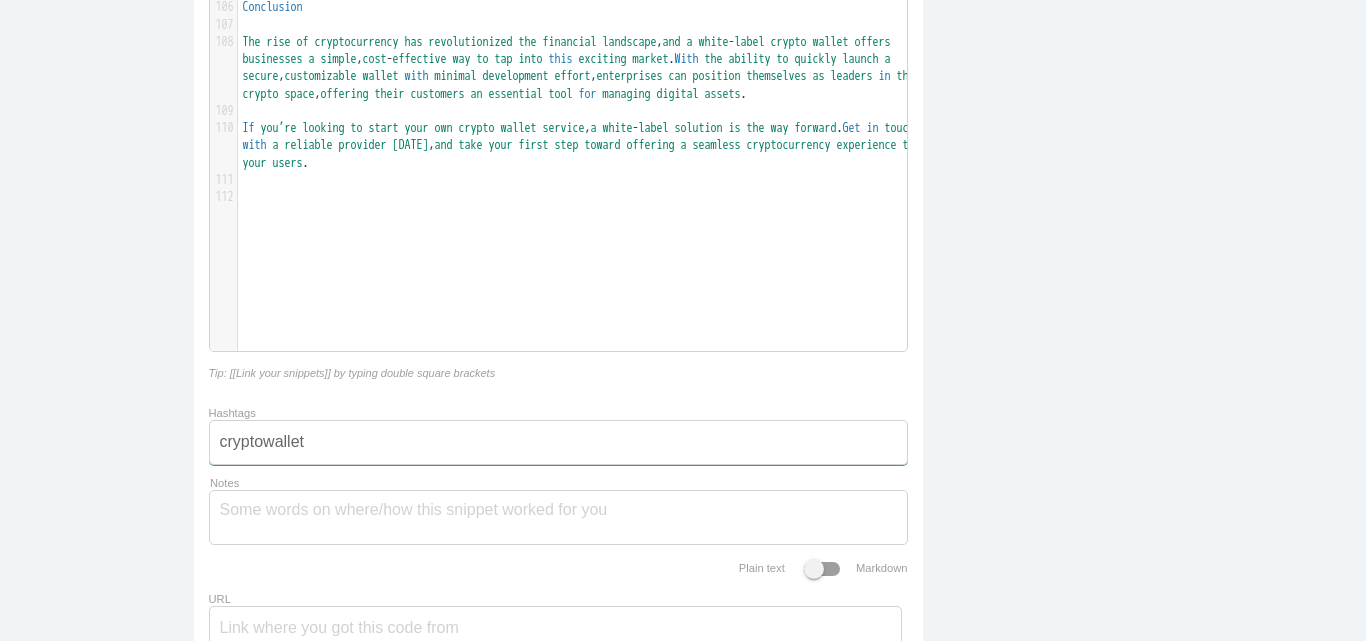 type 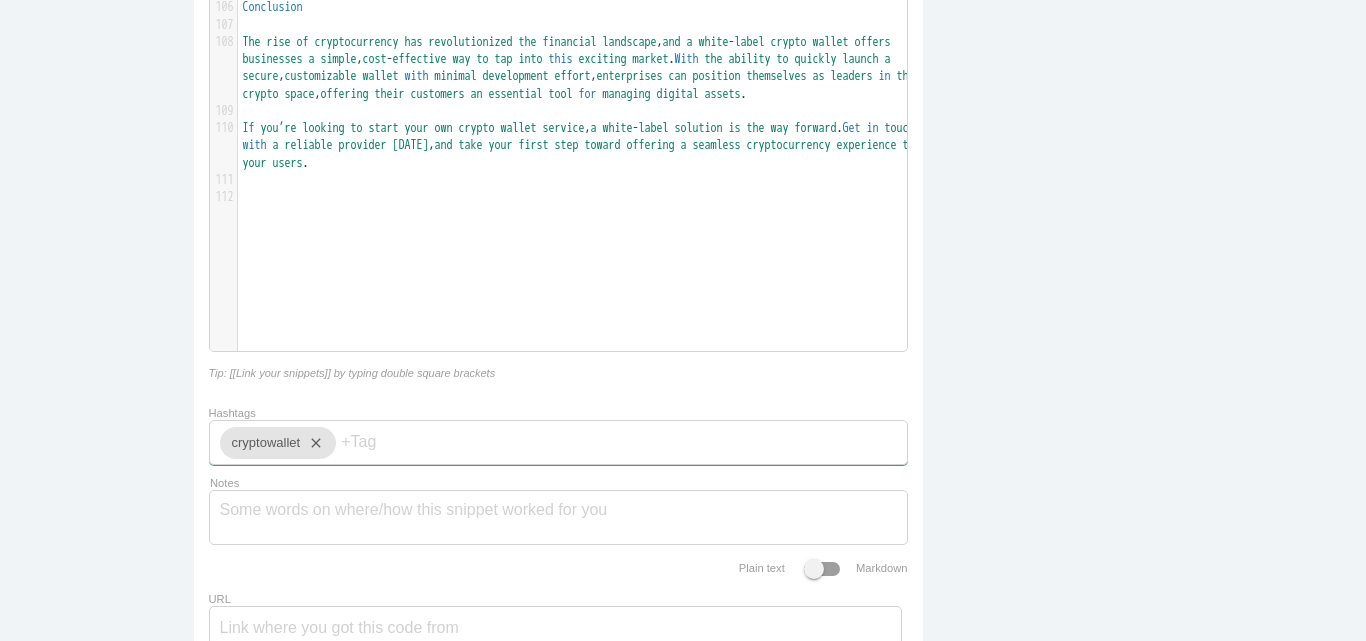 scroll, scrollTop: 2710, scrollLeft: 0, axis: vertical 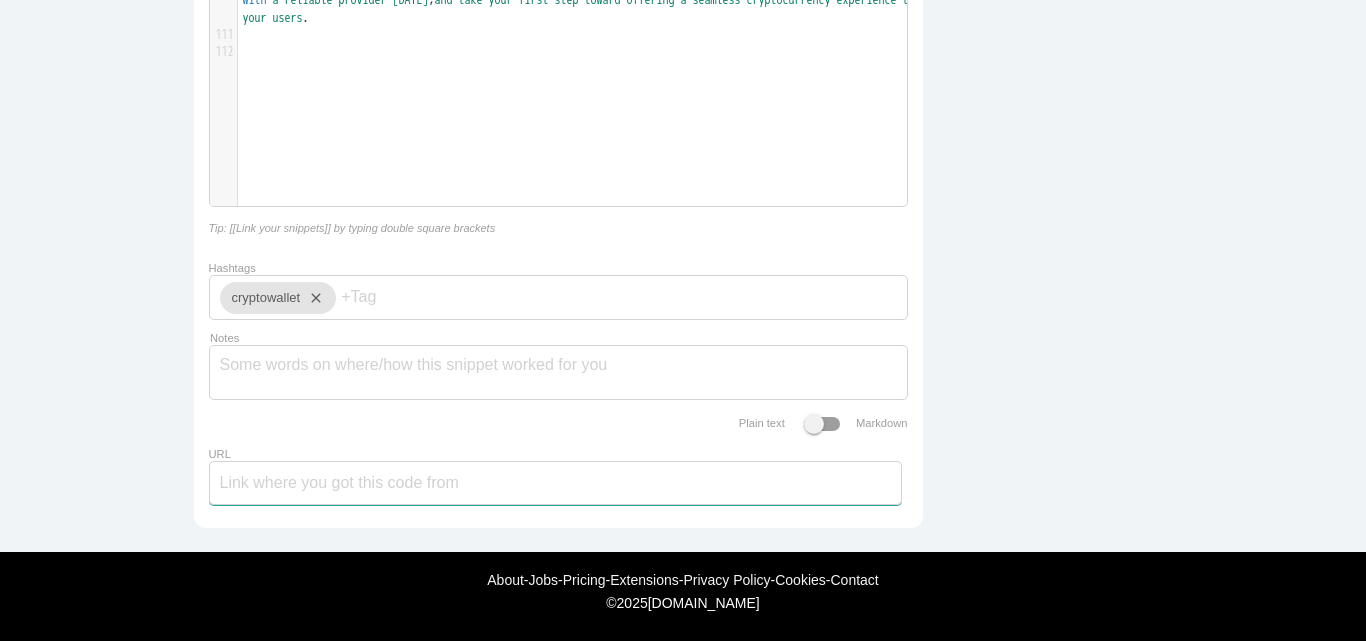 click on "URL" at bounding box center (555, 483) 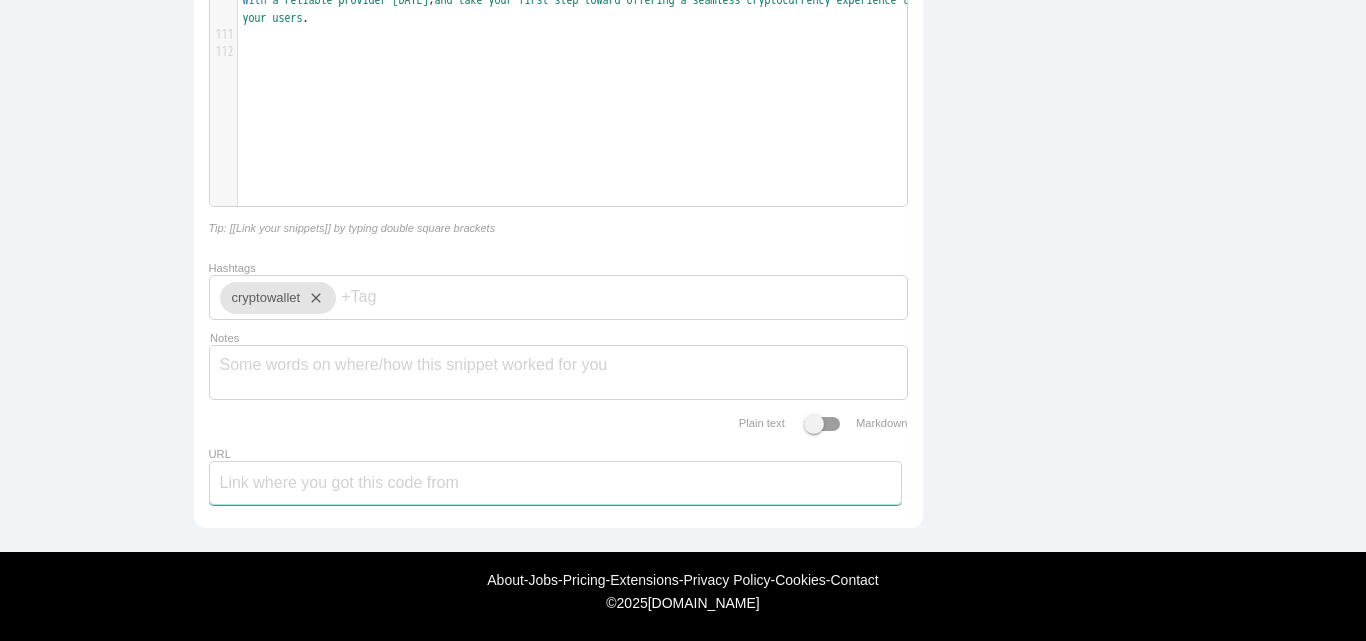 click on "URL" at bounding box center (555, 483) 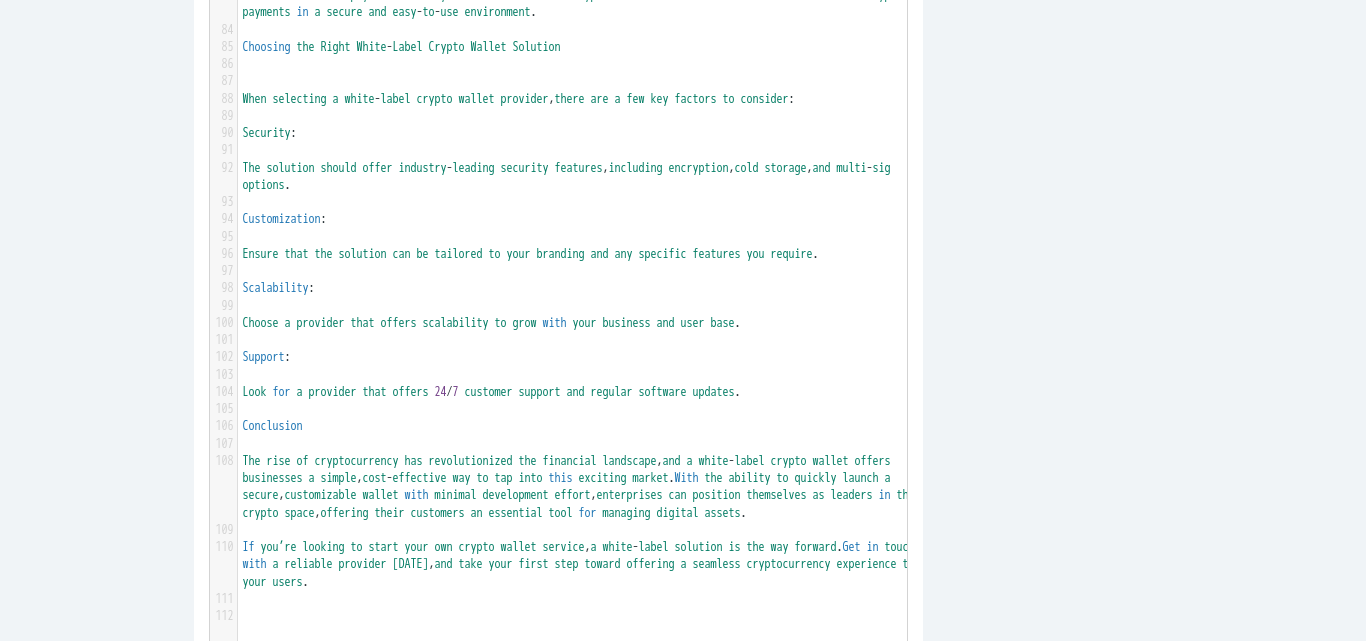 scroll, scrollTop: 1710, scrollLeft: 0, axis: vertical 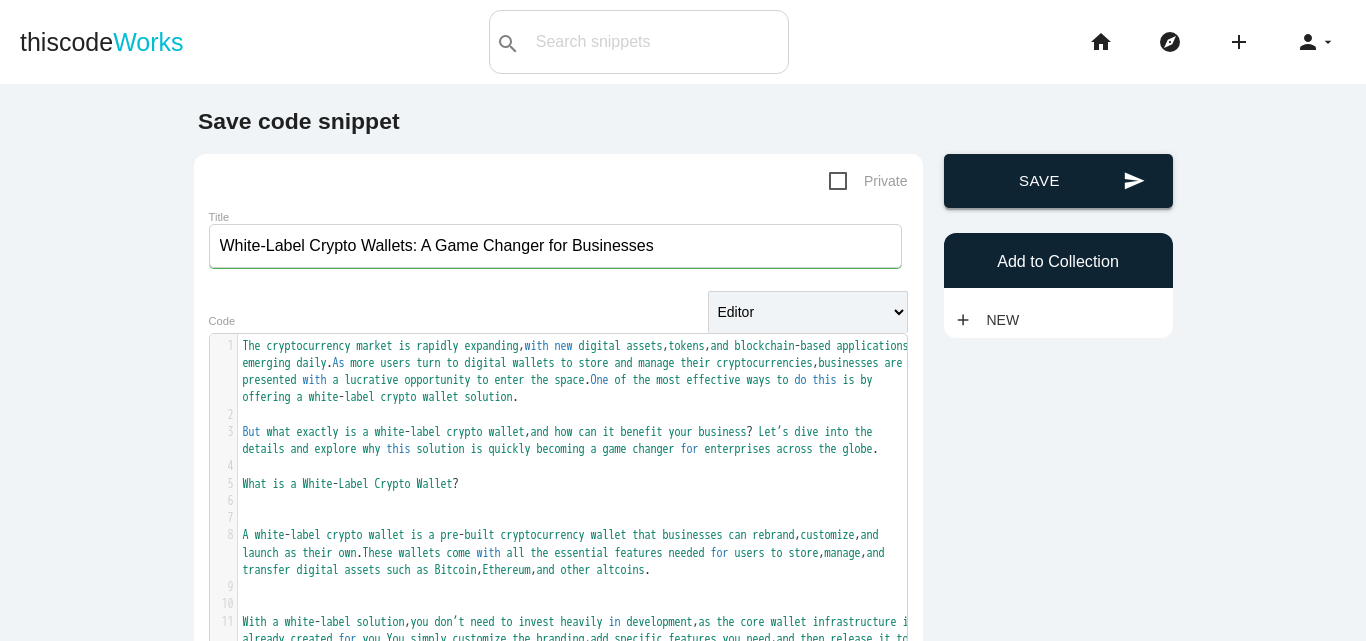 type on "https://www.appclonex.com/white-label-crypto-wallet" 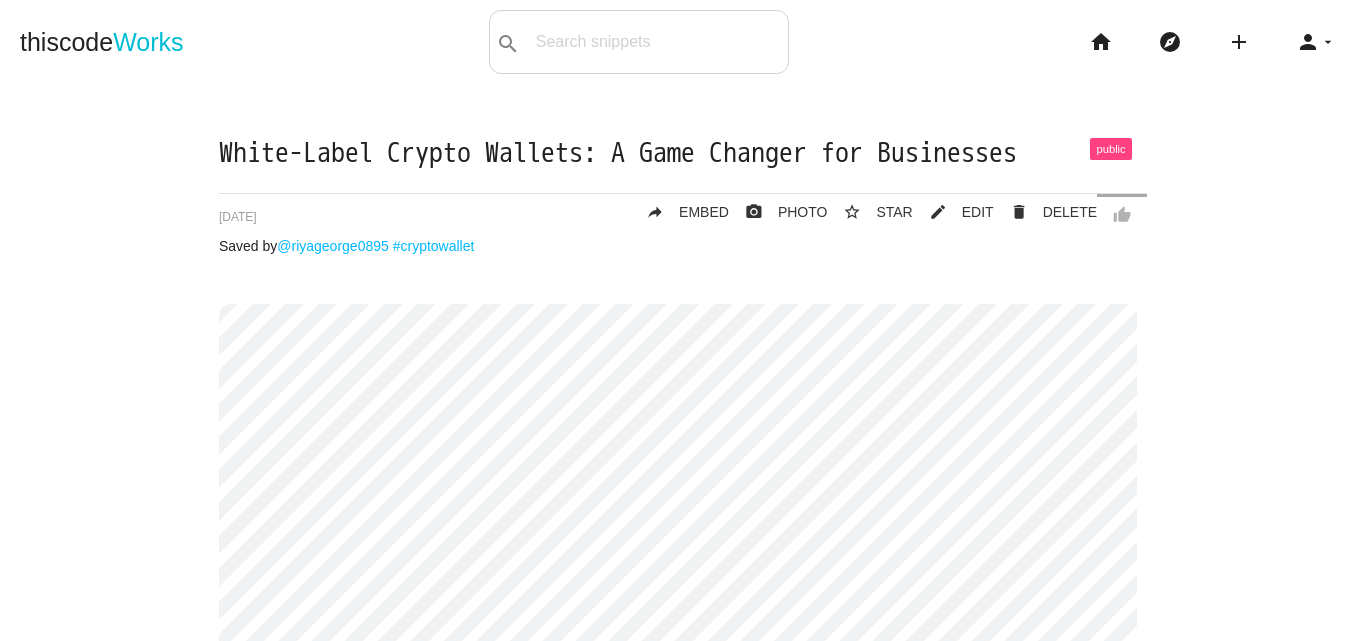 scroll, scrollTop: 0, scrollLeft: 0, axis: both 